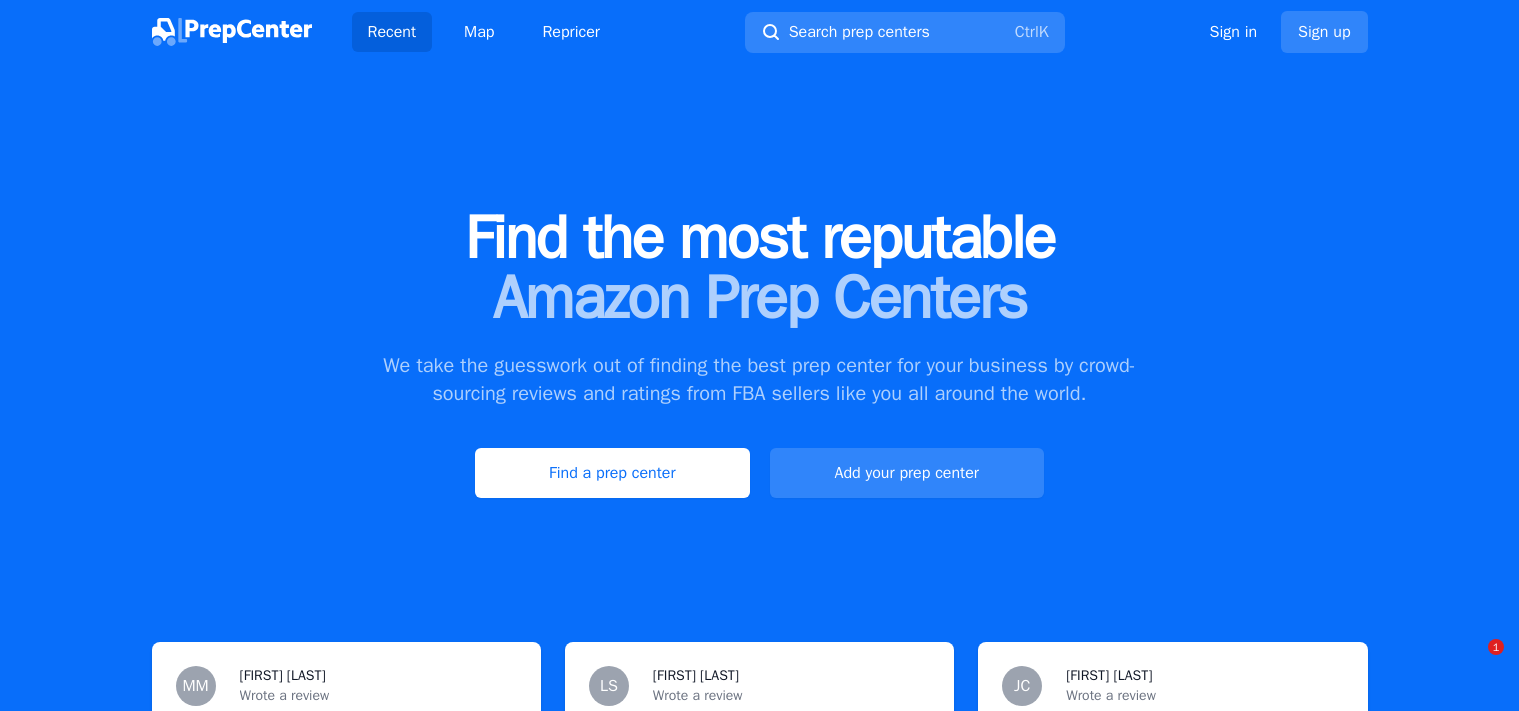 scroll, scrollTop: 0, scrollLeft: 0, axis: both 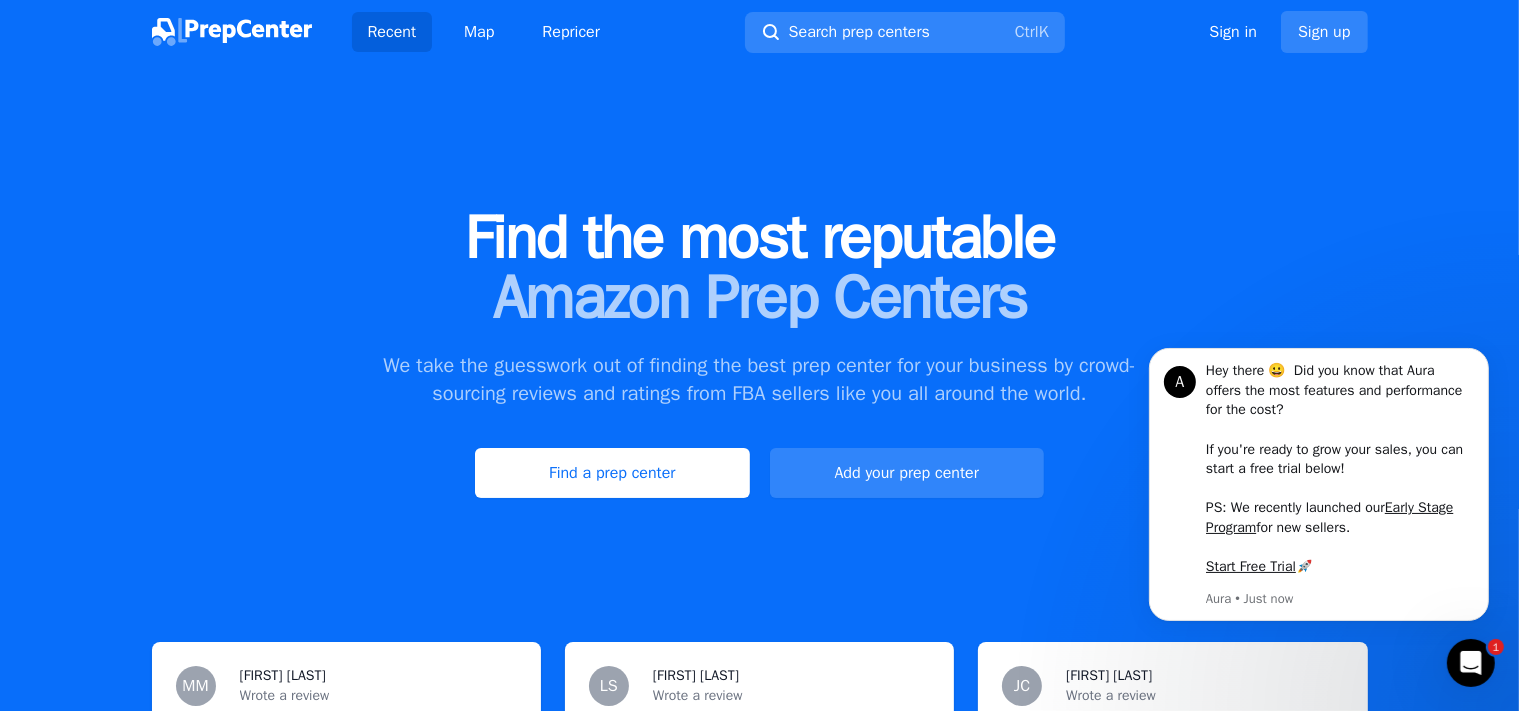 click on "Find the most reputable Amazon Prep Centers We take the guesswork out of finding the best prep center for your business by crowd-sourcing reviews and ratings from FBA sellers like you all around the world. Find a prep center Add your prep center" at bounding box center [759, 353] 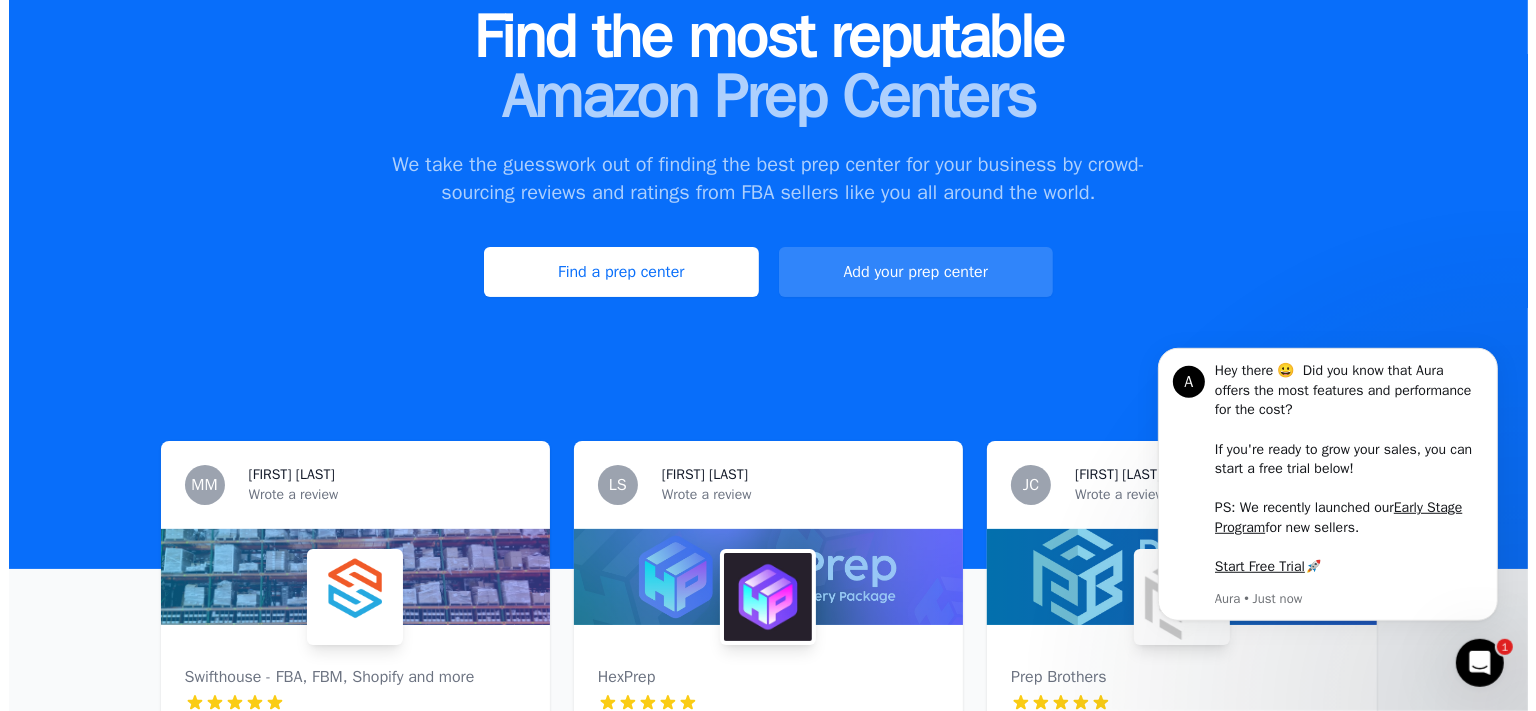 scroll, scrollTop: 0, scrollLeft: 0, axis: both 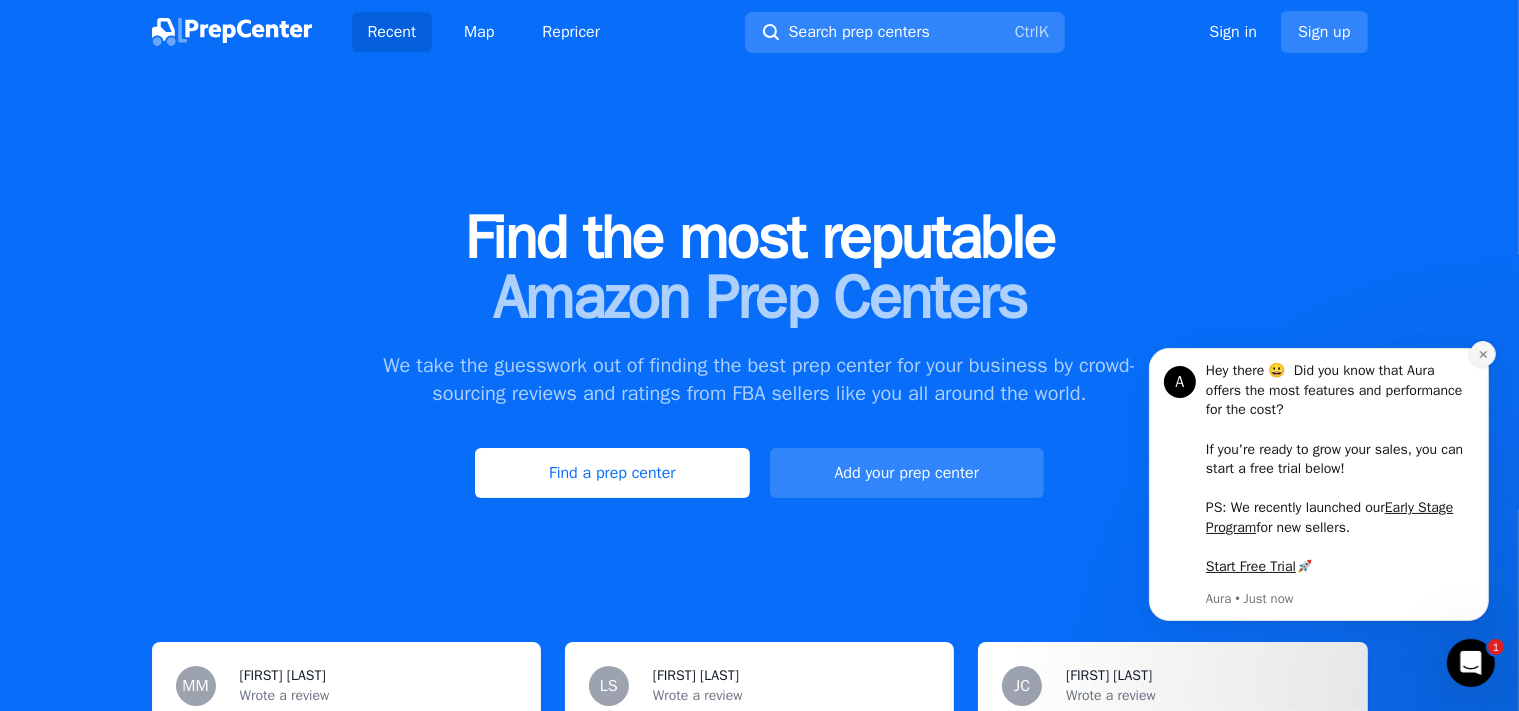click 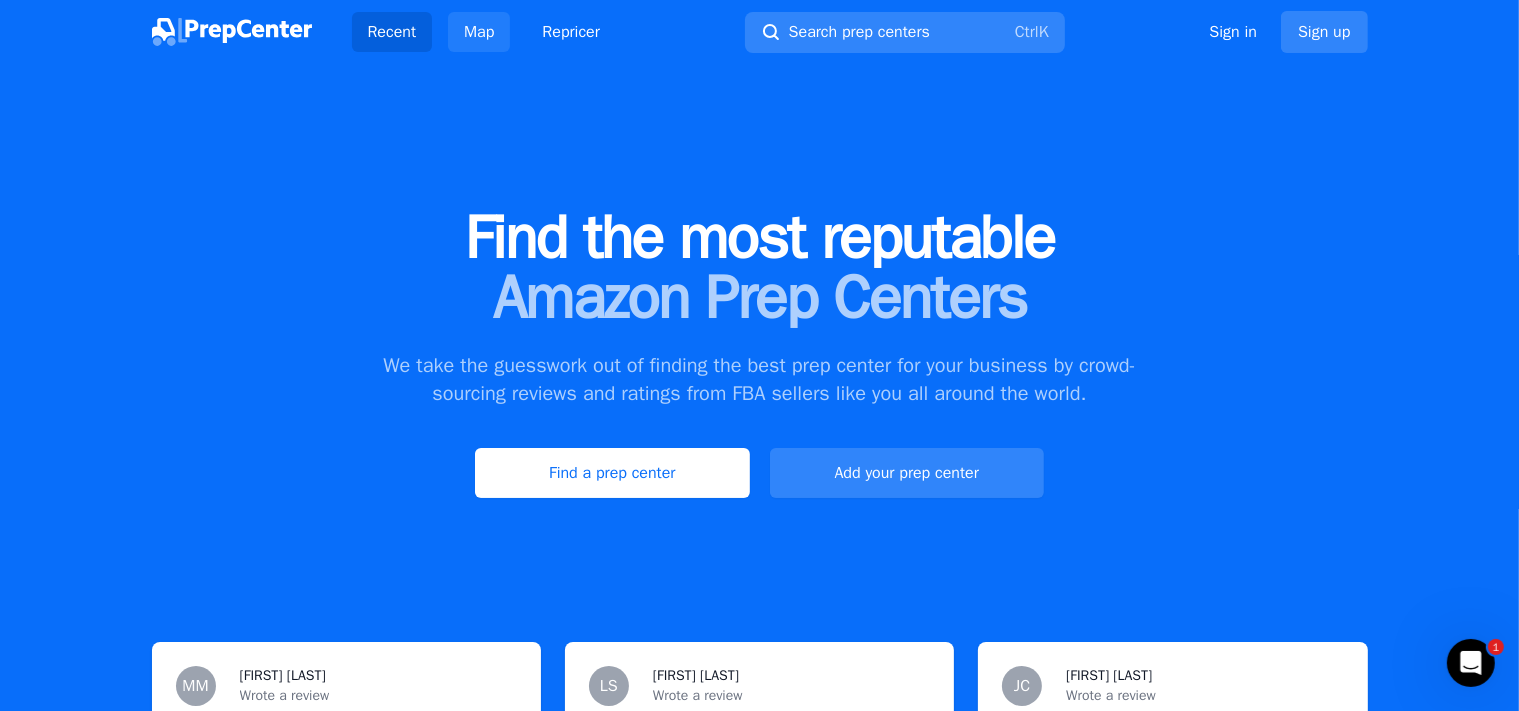 click on "Map" at bounding box center (479, 32) 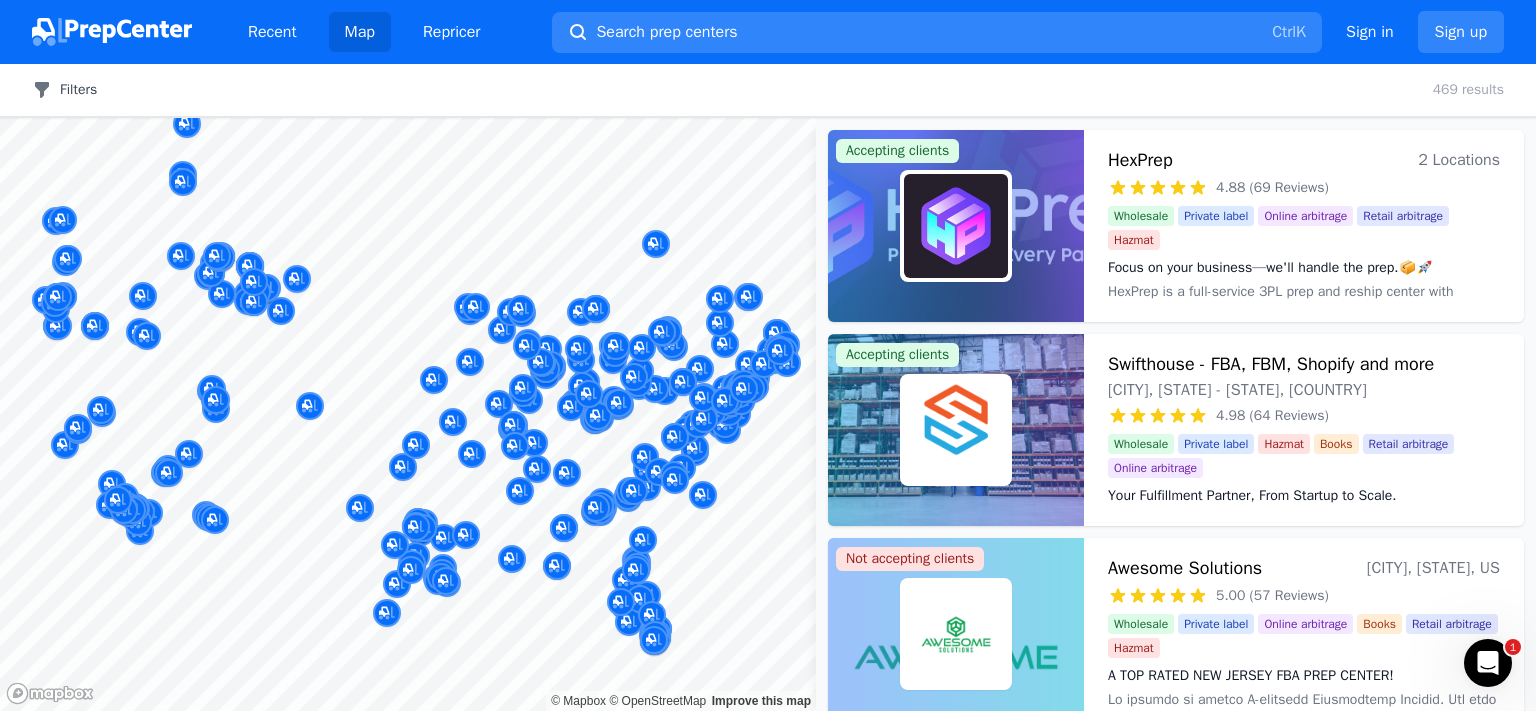 click 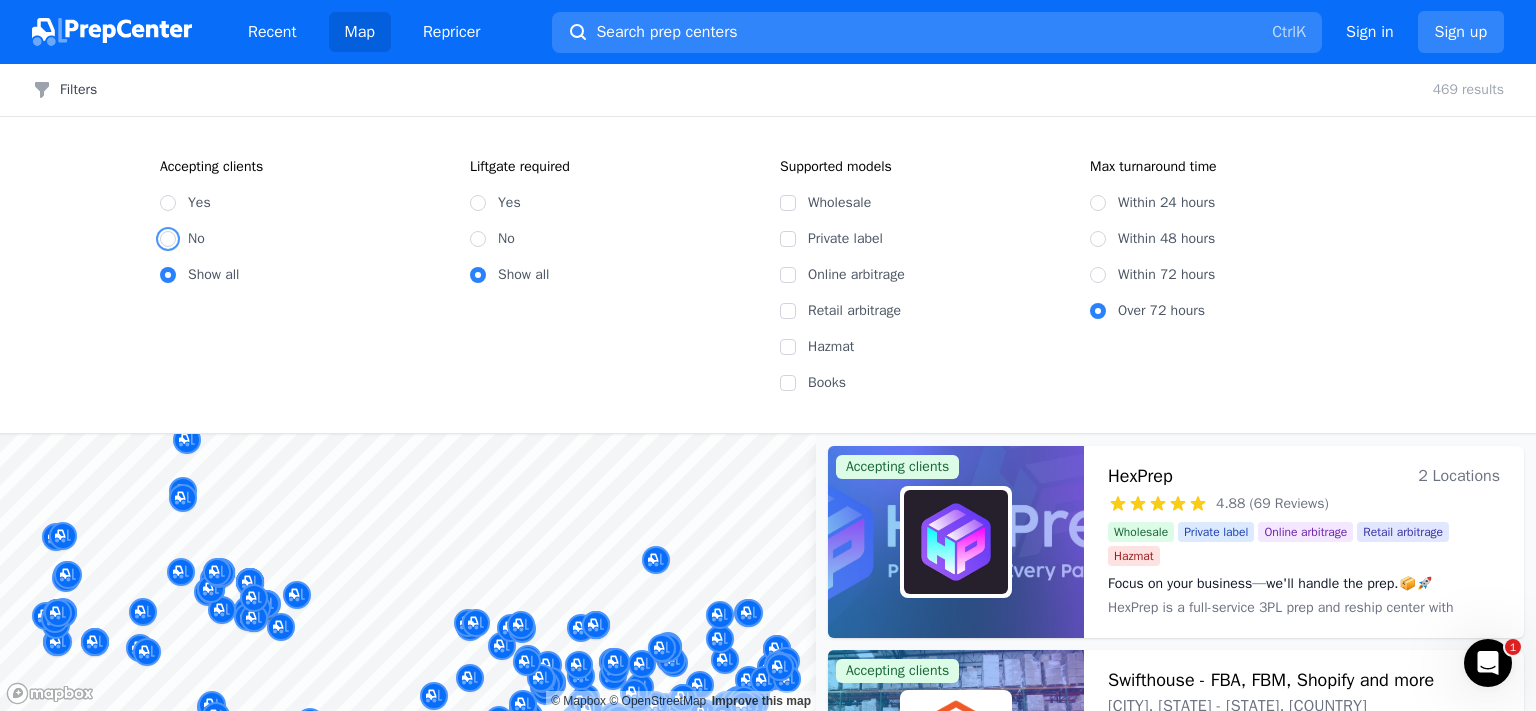 click on "No" at bounding box center [168, 239] 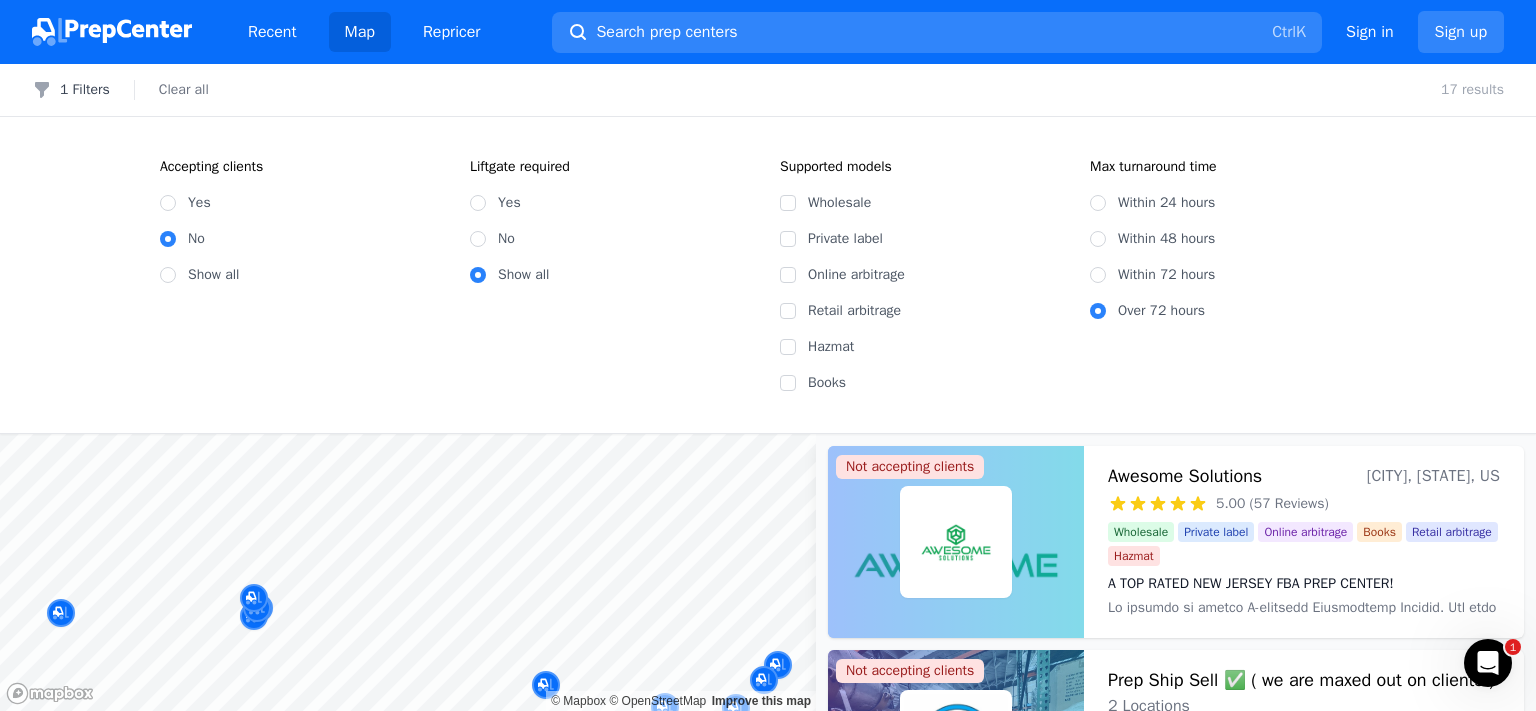 click on "Yes No Show all" at bounding box center (303, 231) 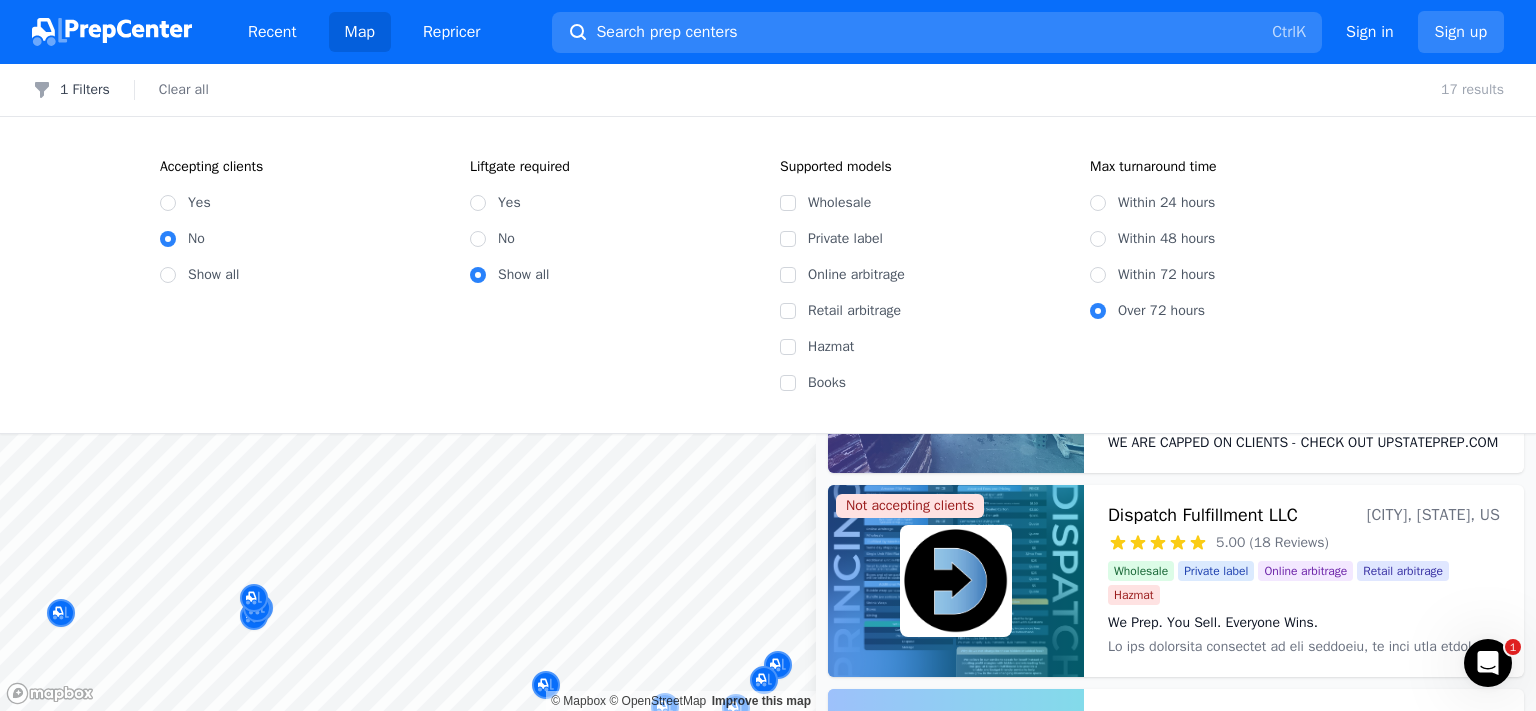 scroll, scrollTop: 379, scrollLeft: 0, axis: vertical 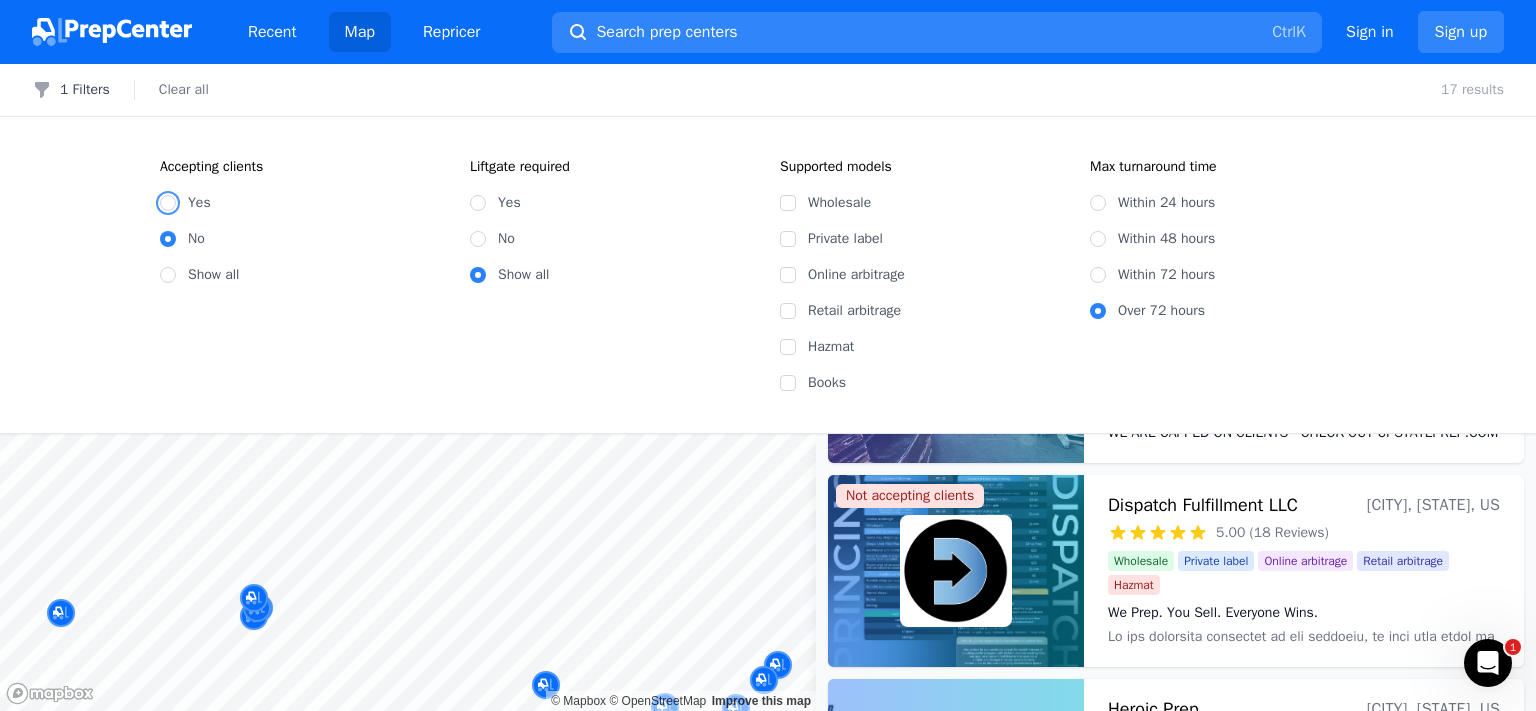 click on "Yes" at bounding box center (168, 203) 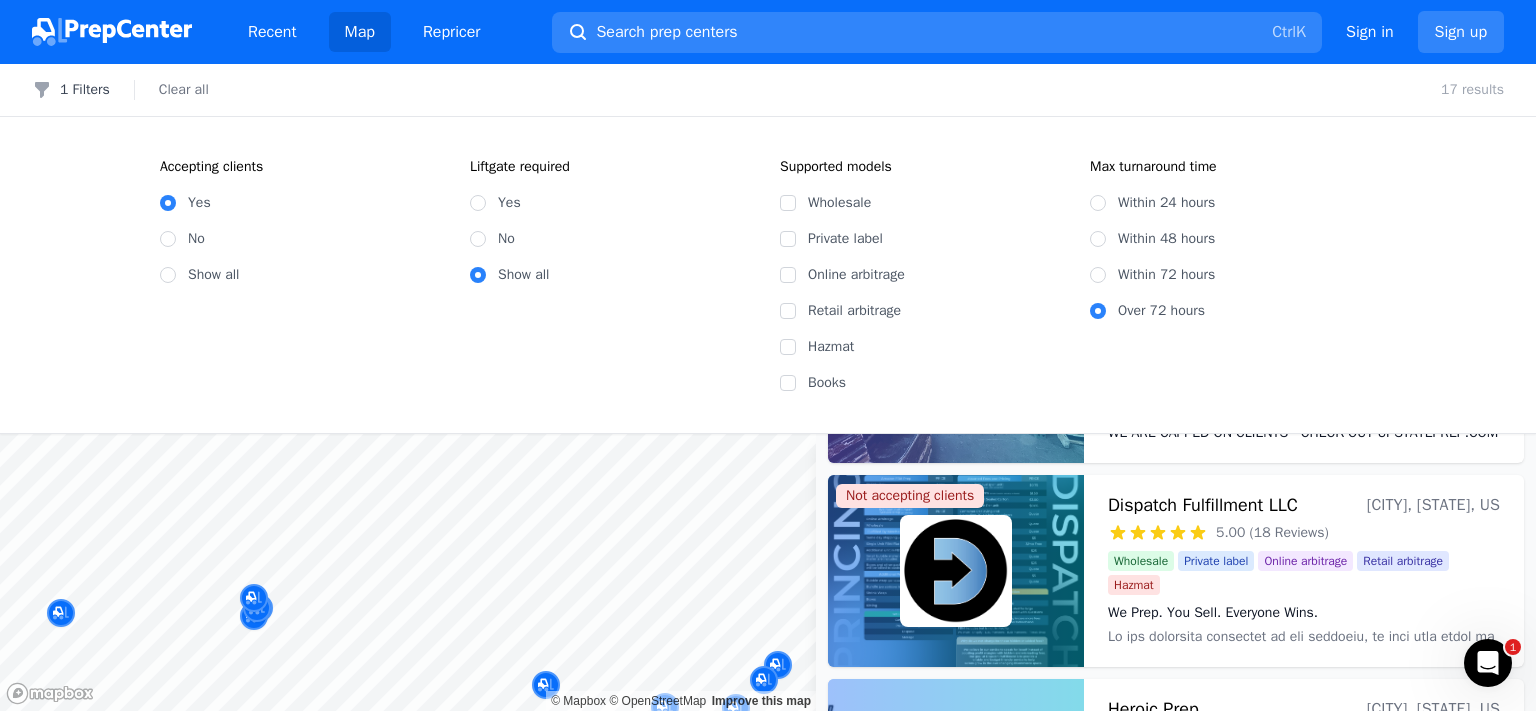 click on "Clear all" at bounding box center (184, 90) 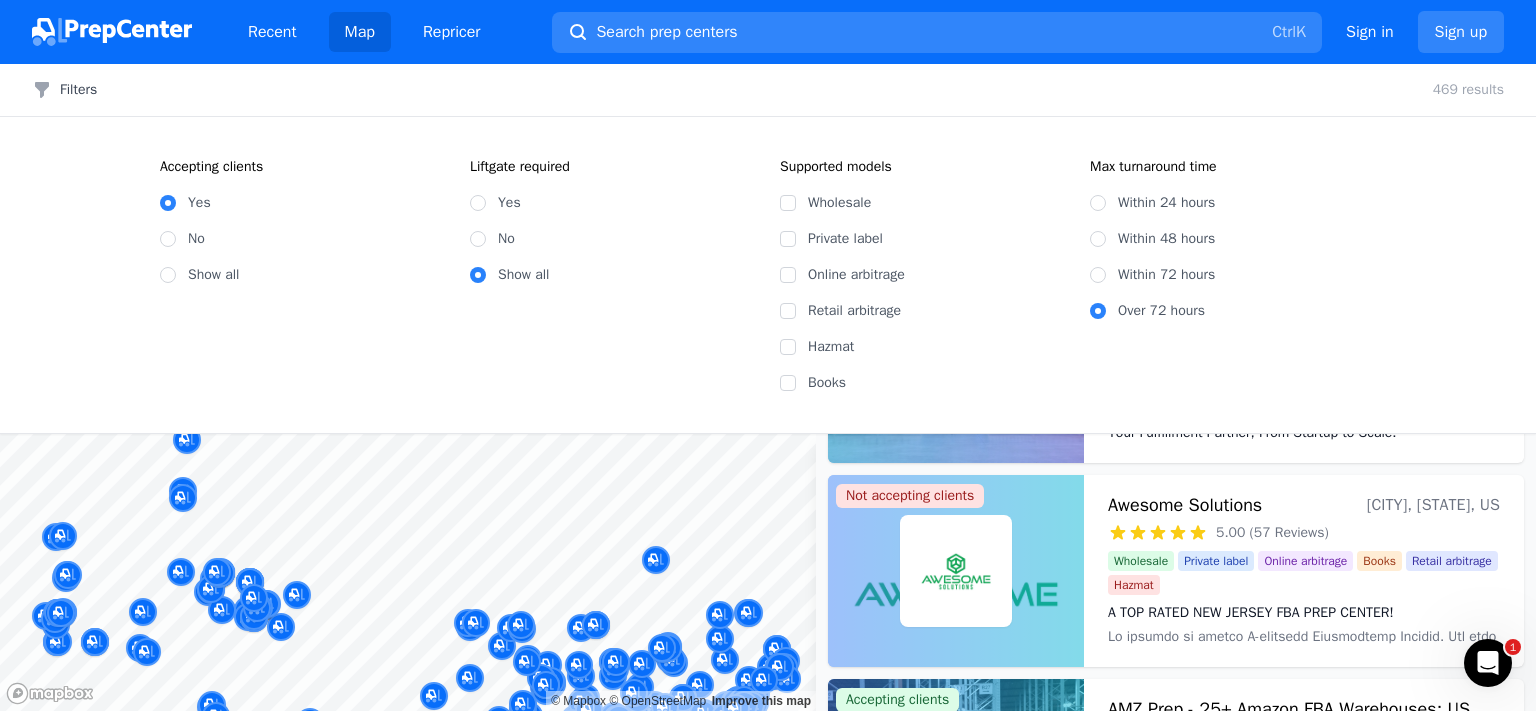 radio on "false" 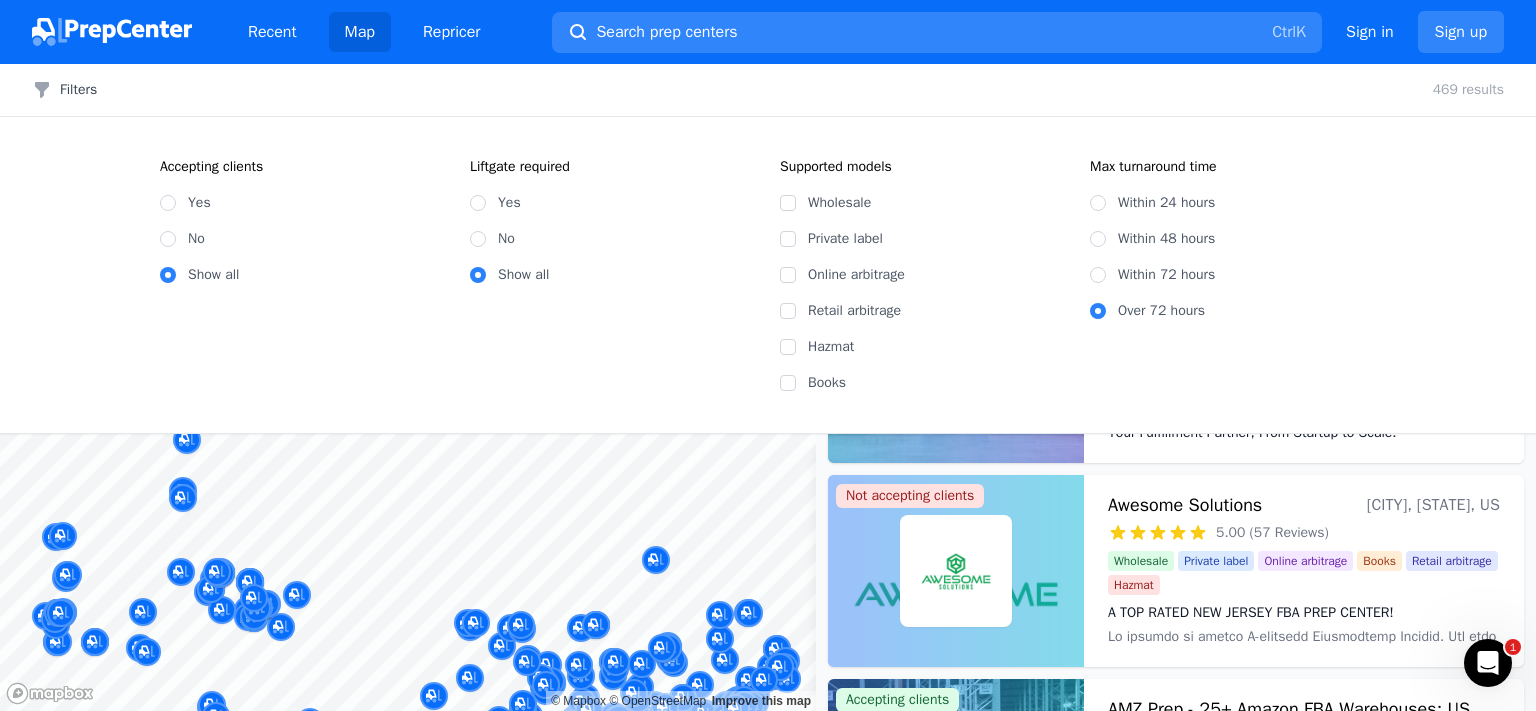 scroll, scrollTop: 9559, scrollLeft: 0, axis: vertical 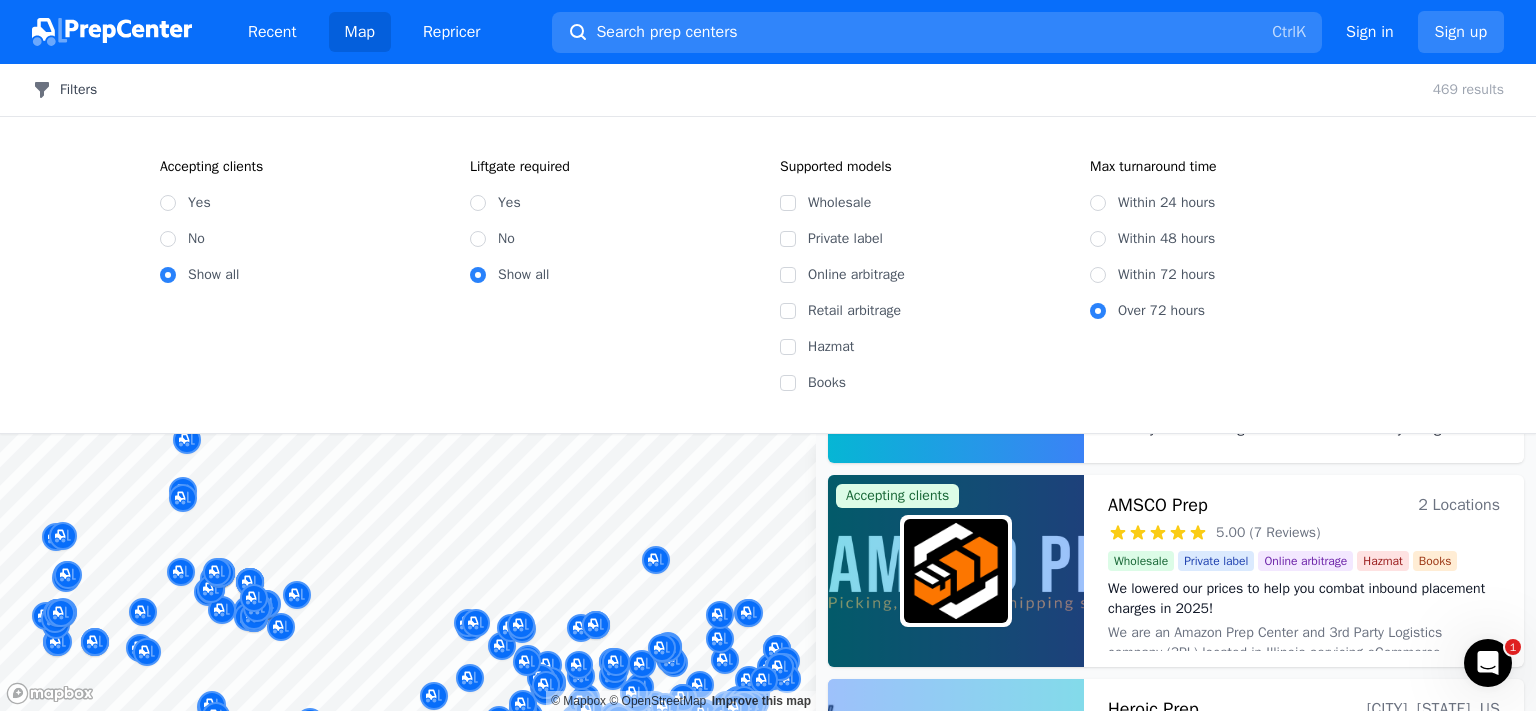 click 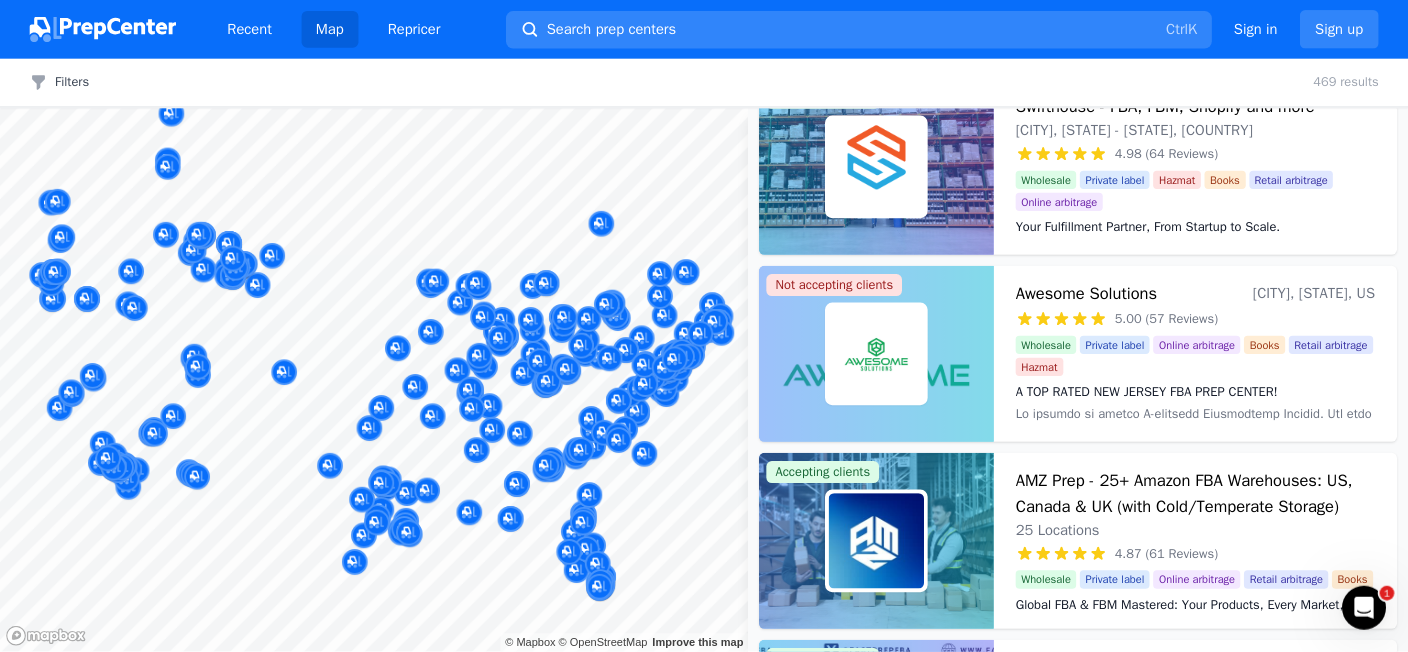 scroll, scrollTop: 0, scrollLeft: 0, axis: both 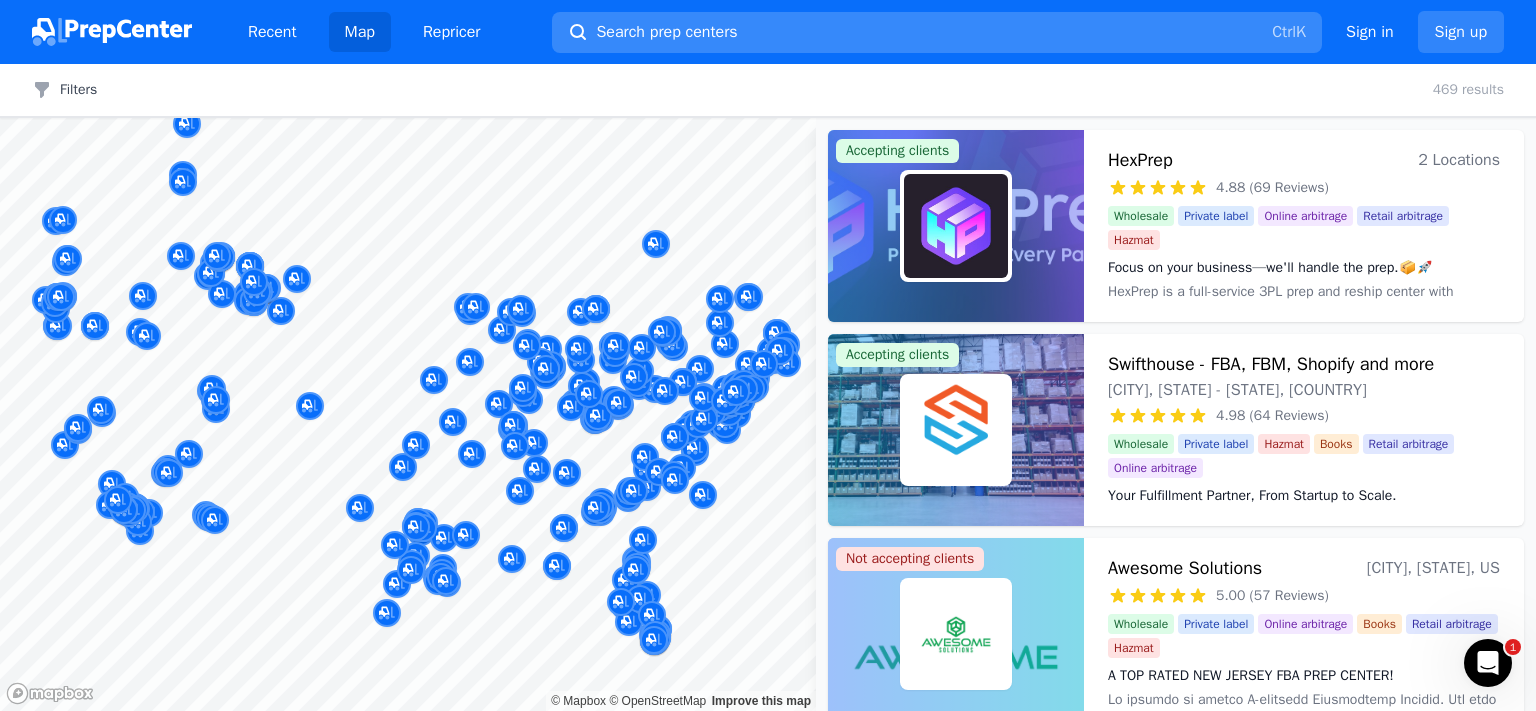 click on "Search prep centers Ctrl  K" at bounding box center [937, 32] 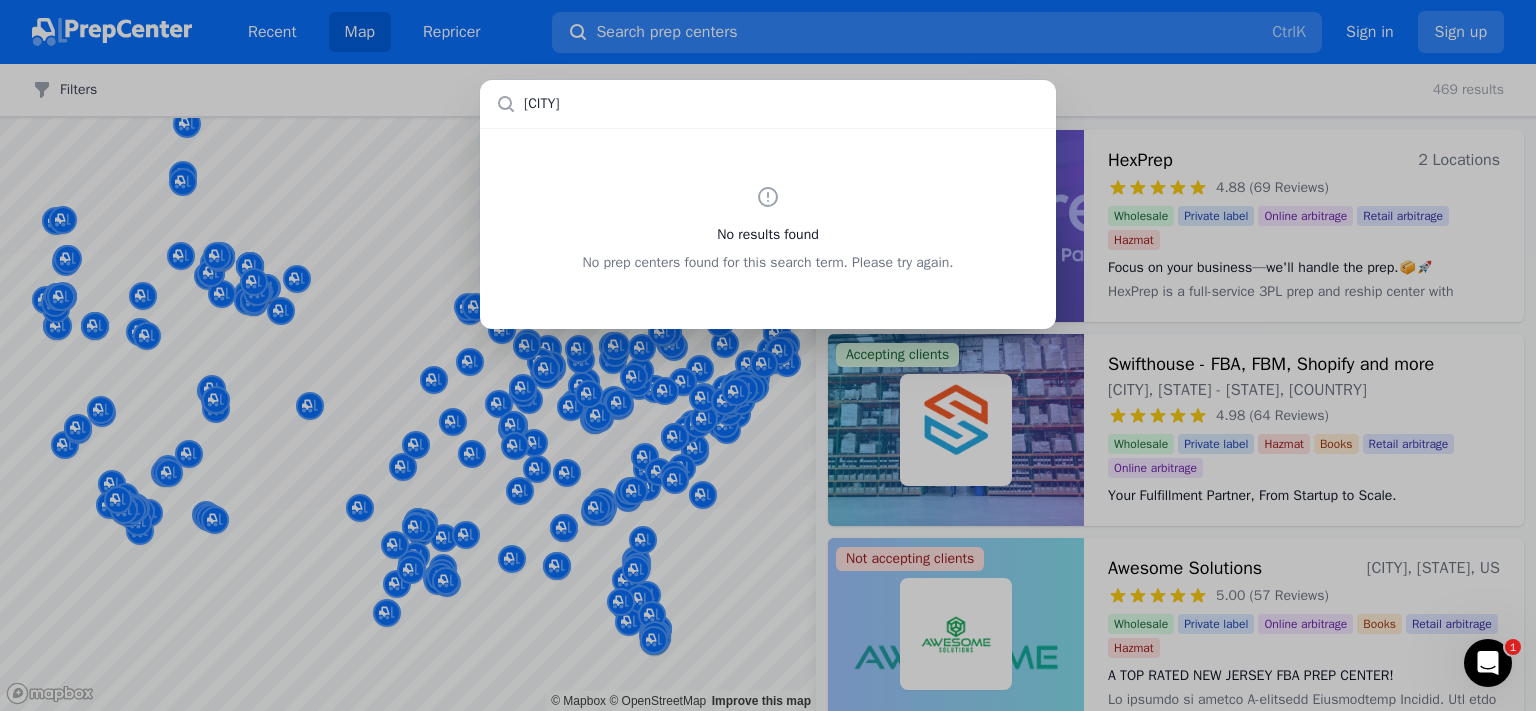 type on "[CITY]" 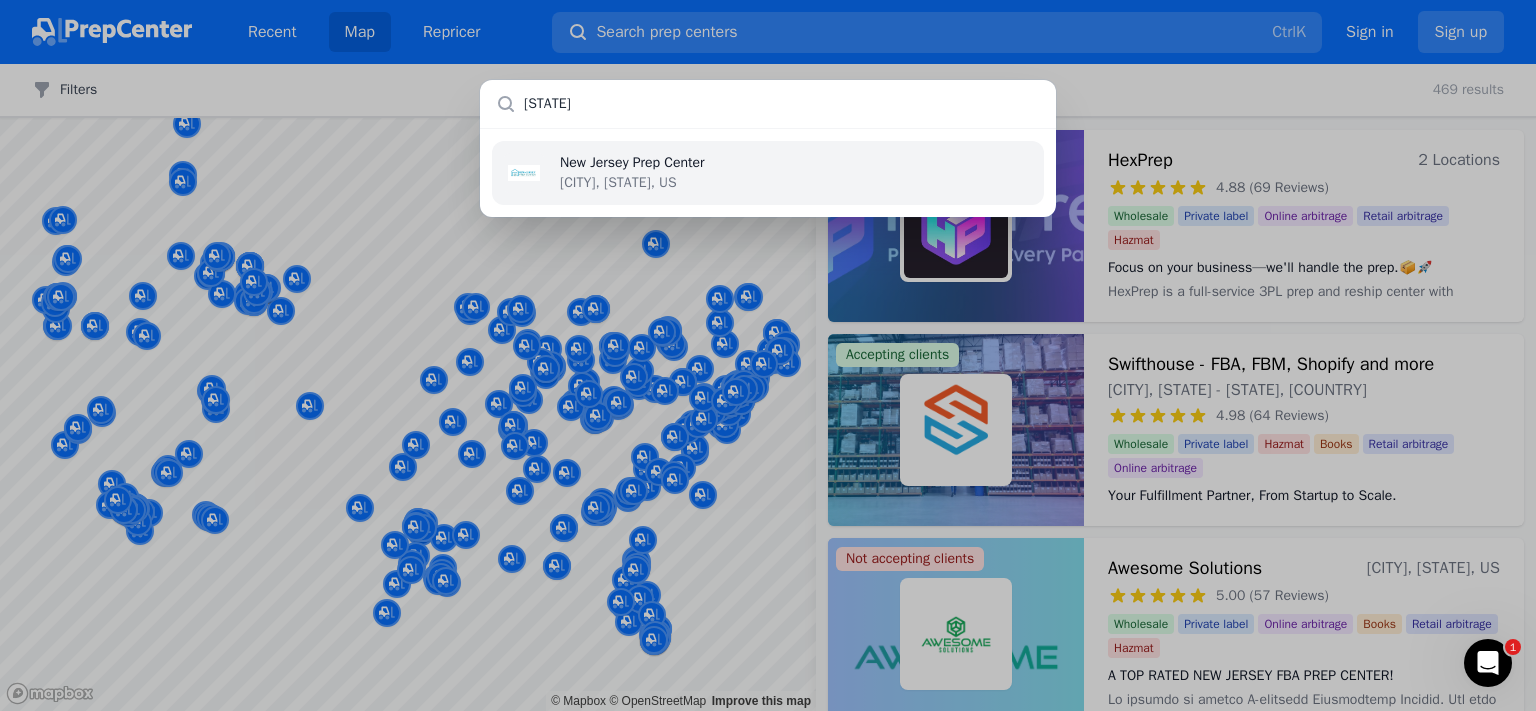 type on "[STATE]" 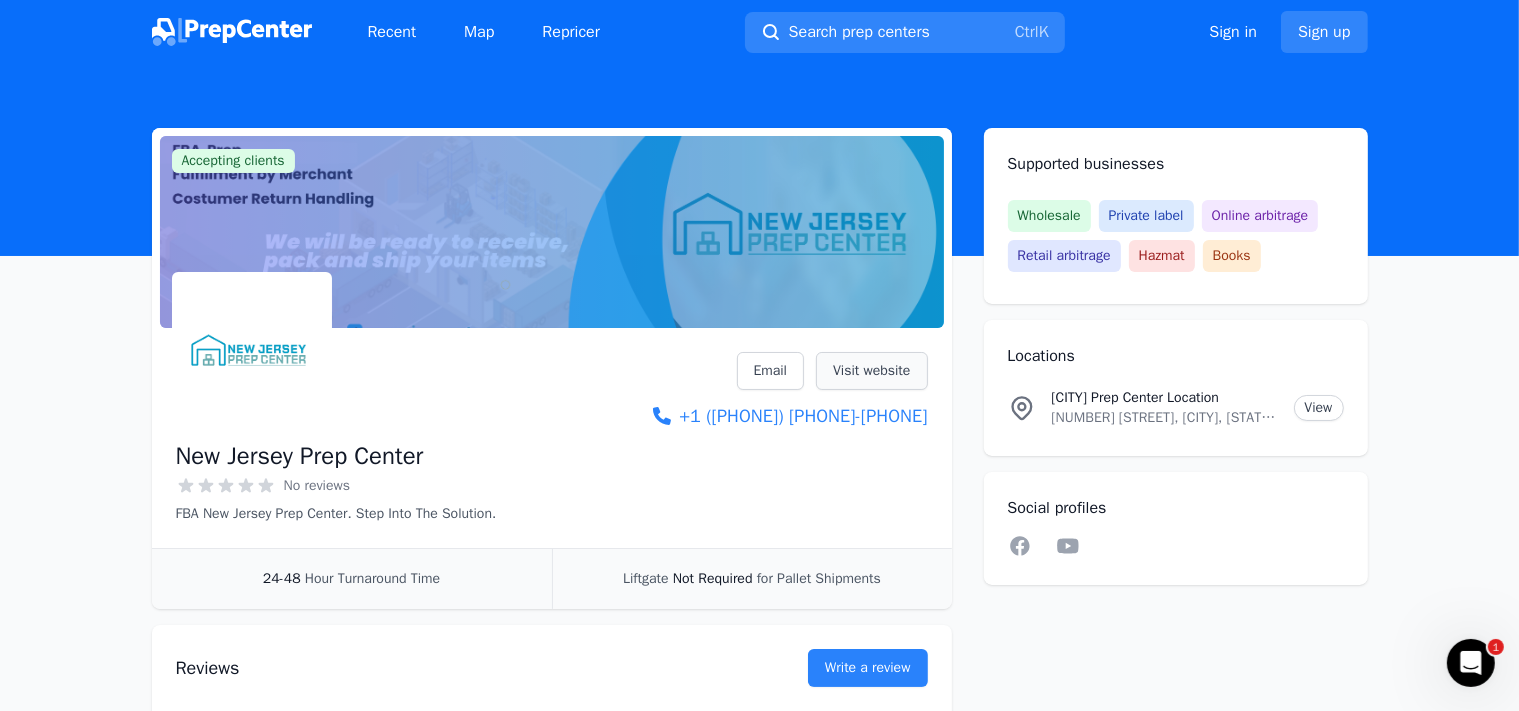 click on "Visit website" at bounding box center [871, 371] 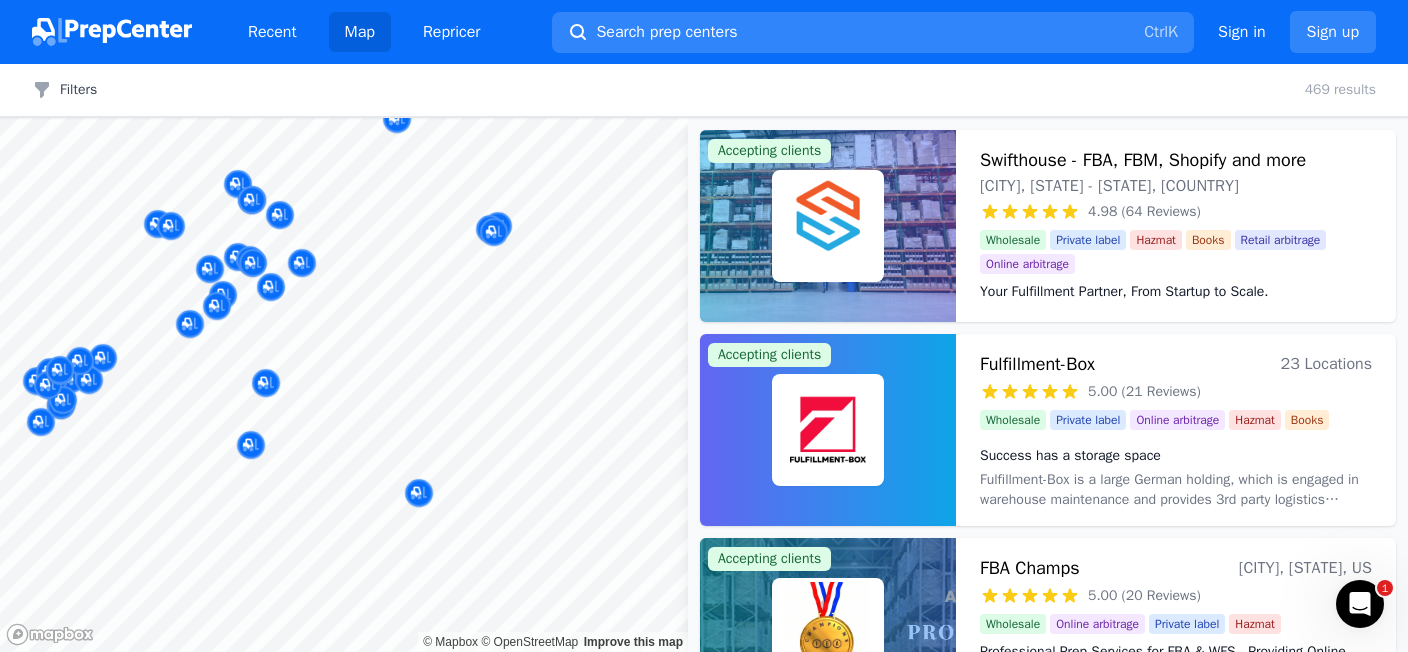 click on "Accepting clients Swifthouse - FBA, FBM, Shopify and more [CITY], [STATE] - [STATE], US [REVIEWS] Your Fulfillment Partner, From Startup to Scale. Wholesale Private label Hazmat Books Retail arbitrage Online arbitrage Your Fulfillment Partner, From Startup to Scale. Accepting clients Fulfillment-Box 23 Locations [REVIEWS] Success has a storage space Wholesale Private label Online arbitrage Hazmat Books Success has a storage space Accepting clients FBA Champs [CITY], [STATE], US [REVIEWS] Professional Prep Services for FBA & WFS - Providing Online Sellers with great service at low prices. Family owned business, operating since September 2016. NO Setup Fees, NO Contracts, NO Hidden fees.  Wholesale Online arbitrage Private label Hazmat Accepting clients Urva ([STATE] Prep Center) [CITY], [STATE], US Wholesale" at bounding box center [704, 326] 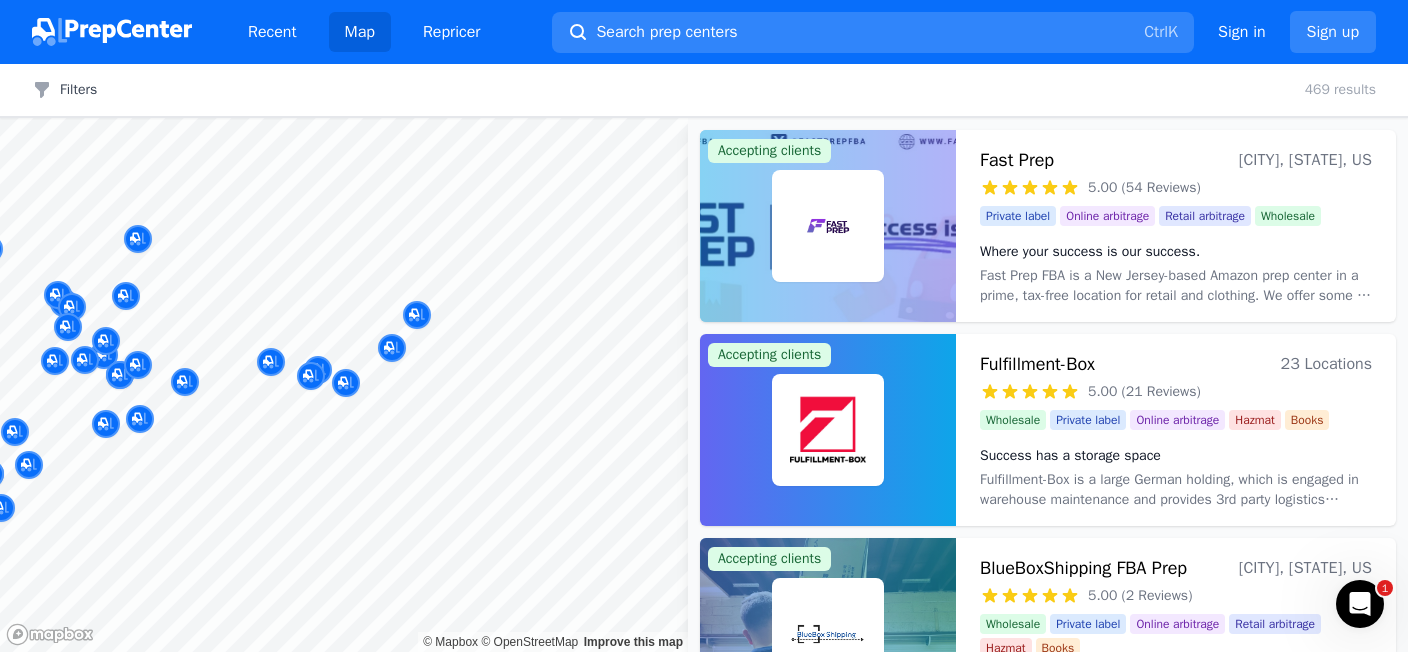 click on "Accepting clients Fast Prep [CITY], [STATE], US [REVIEWS] Where your success is our success. Private label Online arbitrage Retail arbitrage Wholesale Where your success is our success. Fast Prep FBA is a [STATE]-based Amazon prep center in a prime, tax-free location for retail and clothing.
We offer some of the most competitive rates on the market with no hidden fees or upcharges.
Enjoy reliable, transparent service with personal updates throughout the process,  plus a 20% discount on your first order! Accepting clients Fulfillment-Box 23 Locations [REVIEWS] Success has a storage space Wholesale Private label Online arbitrage Hazmat Books Success has a storage space Accepting clients BlueBoxShipping FBA Prep [CITY], [STATE], US [REVIEWS] Not your average prep center. Wholesale Private label Online arbitrage Hazmat IWS" at bounding box center [704, 326] 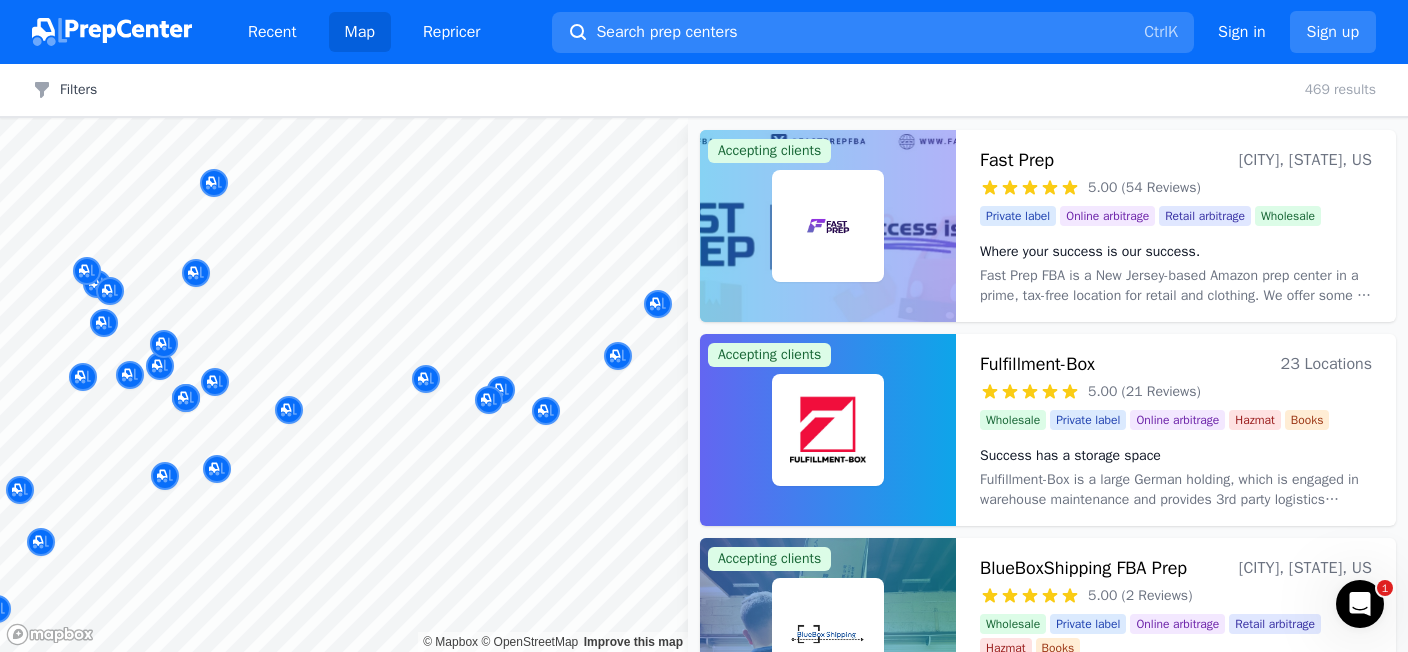 click on "Accepting clients Fast Prep [CITY], [STATE], US [REVIEWS] Where your success is our success. Private label Online arbitrage Retail arbitrage Wholesale Where your success is our success. Fast Prep FBA is a [STATE]-based Amazon prep center in a prime, tax-free location for retail and clothing.
We offer some of the most competitive rates on the market with no hidden fees or upcharges.
Enjoy reliable, transparent service with personal updates throughout the process,  plus a 20% discount on your first order! Accepting clients Fulfillment-Box 23 Locations [REVIEWS] Success has a storage space Wholesale Private label Online arbitrage Hazmat Books Success has a storage space Accepting clients BlueBoxShipping FBA Prep [CITY], [STATE], US [REVIEWS] Not your average prep center. Wholesale Private label Online arbitrage Hazmat IWS" at bounding box center (704, 326) 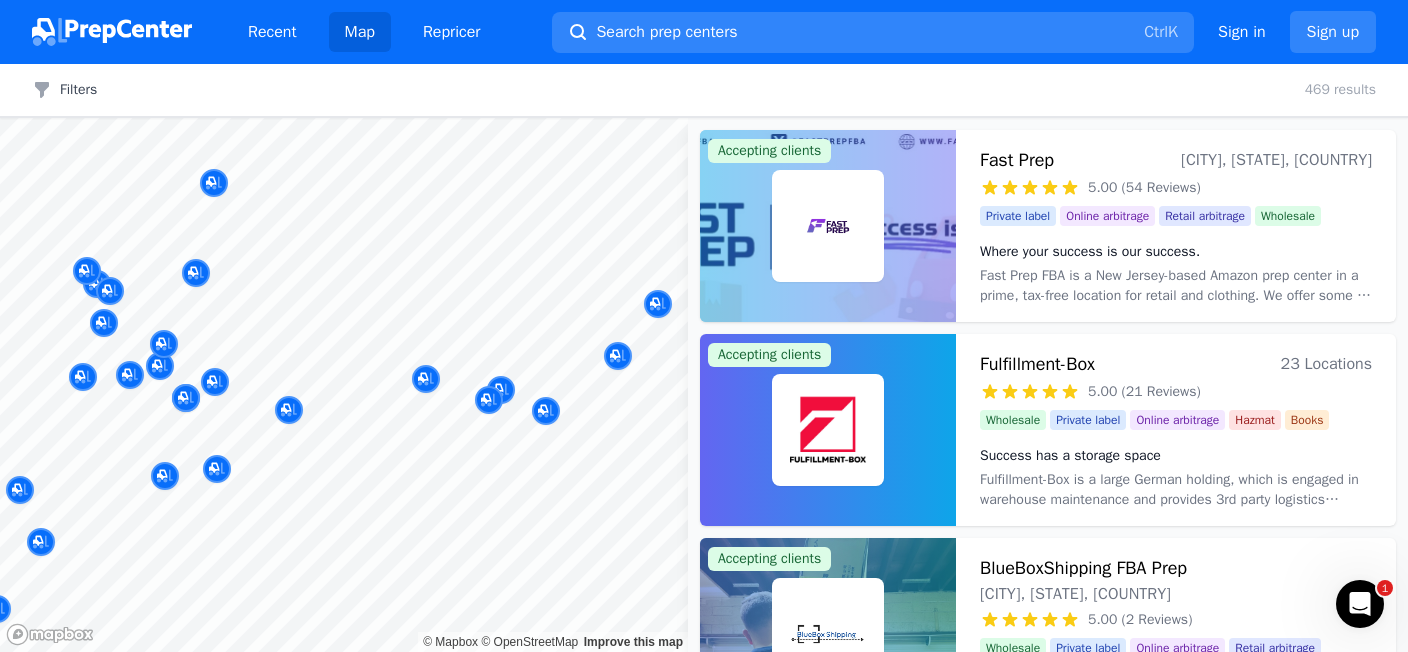 scroll, scrollTop: 0, scrollLeft: 0, axis: both 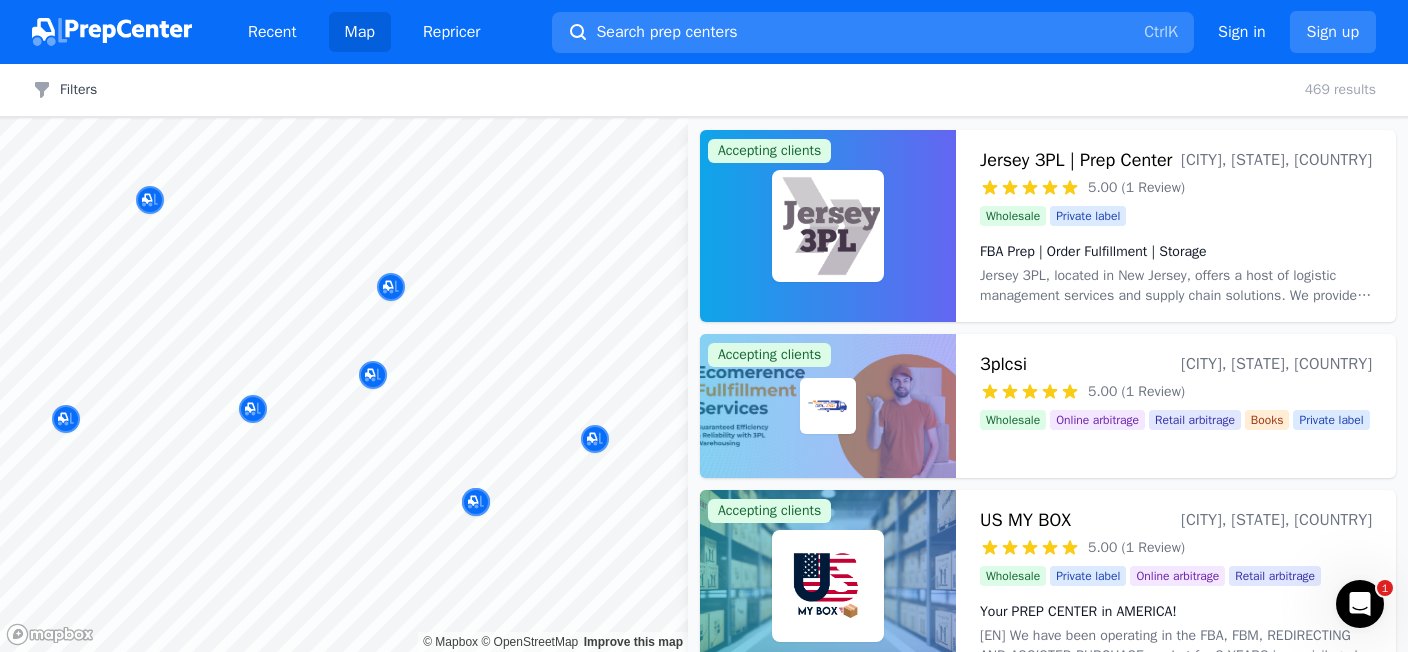 click on "Recent Map Repricer Search prep centers Ctrl  K Open main menu Sign in Sign up Filters Filters Clear all 469 results Map © Mapbox   © OpenStreetMap   Improve this map Accepting clients Jersey 3PL | Prep Center North Bergen , New Jersey, US 5.00 (1 Review) FBA Prep | Order Fulfillment | Storage Wholesale Private label FBA Prep | Order Fulfillment | Storage Jersey 3PL, located in New Jersey, offers a host of logistic management services and supply chain solutions. We provide innovative solutions with the best people, processes, and technology. Accepting clients 3plcsi Secaucus, NJ, US 5.00 (1 Review) We are More than Order Fulfillment Warehouse We Deliver Your Brand. Wholesale Online arbitrage Retail arbitrage Books Private label We are More than Order Fulfillment Warehouse We Deliver Your Brand. Accepting clients US MY BOX  Newark, New Jersey, US 5.00 (1 Review) Your PREP CENTER in AMERICA!  Wholesale Private label Online arbitrage Retail arbitrage Your PREP CENTER in AMERICA!  Accepting clients AMZ Transit" at bounding box center (704, 326) 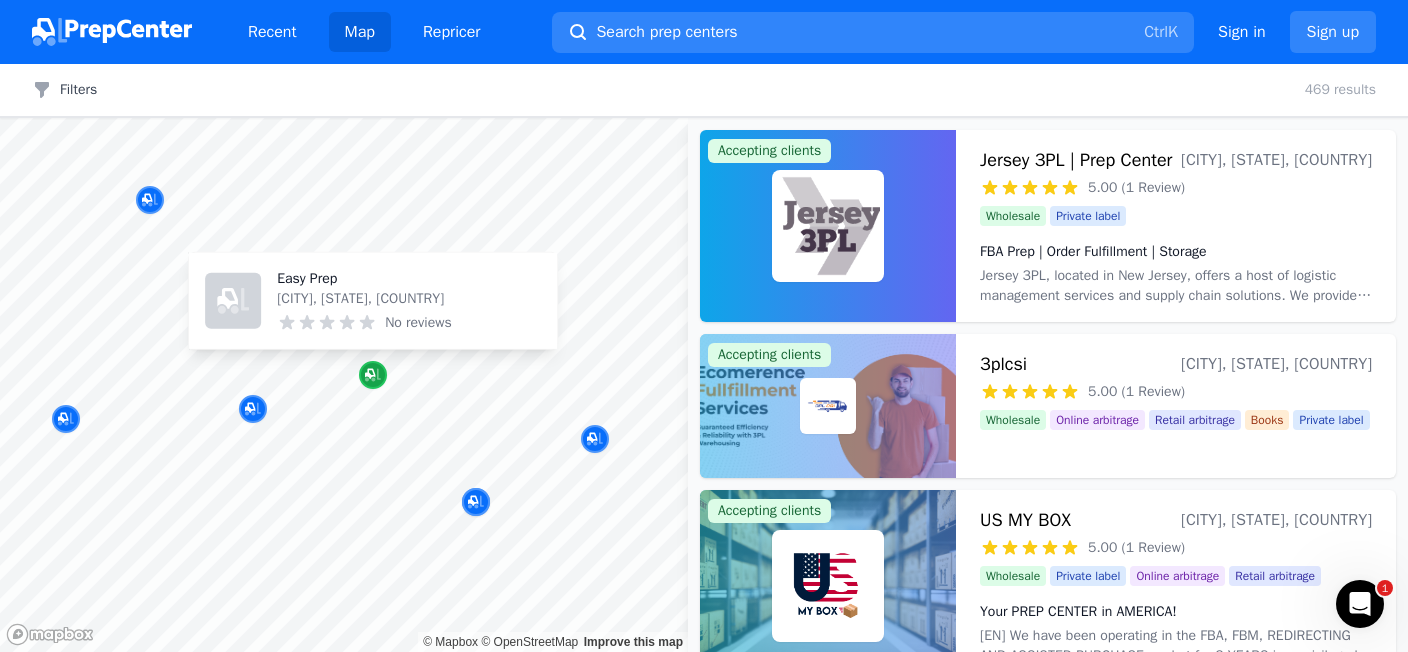 click 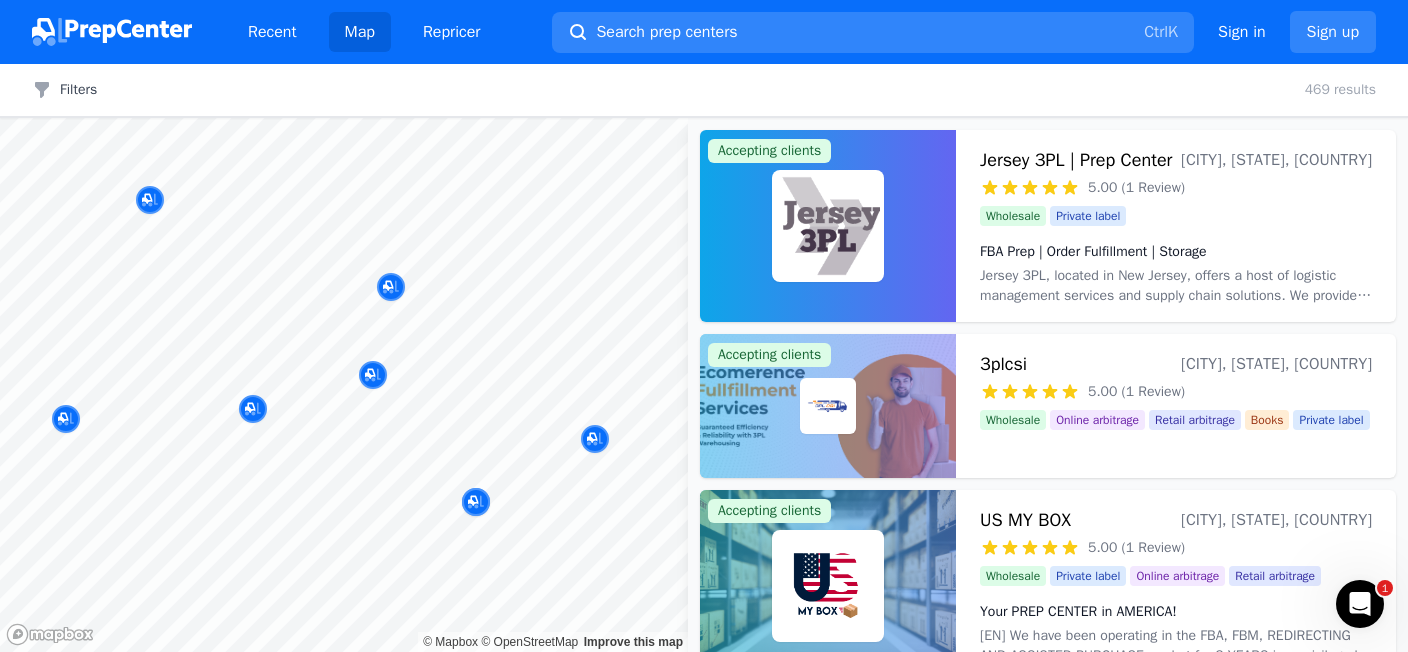 type 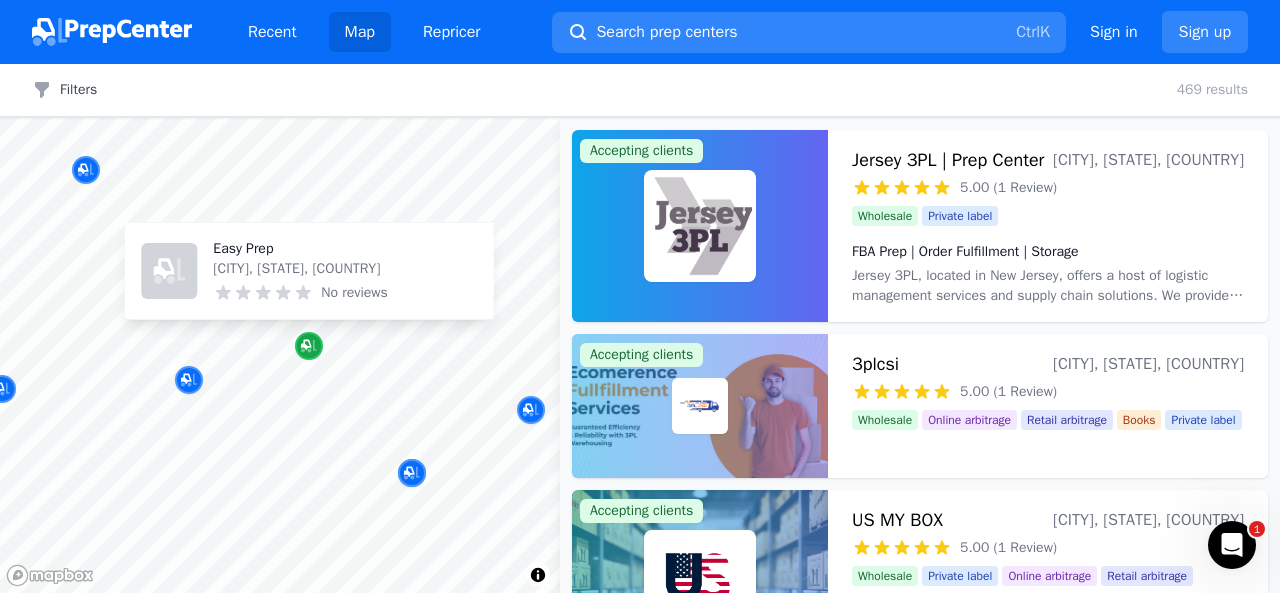 click 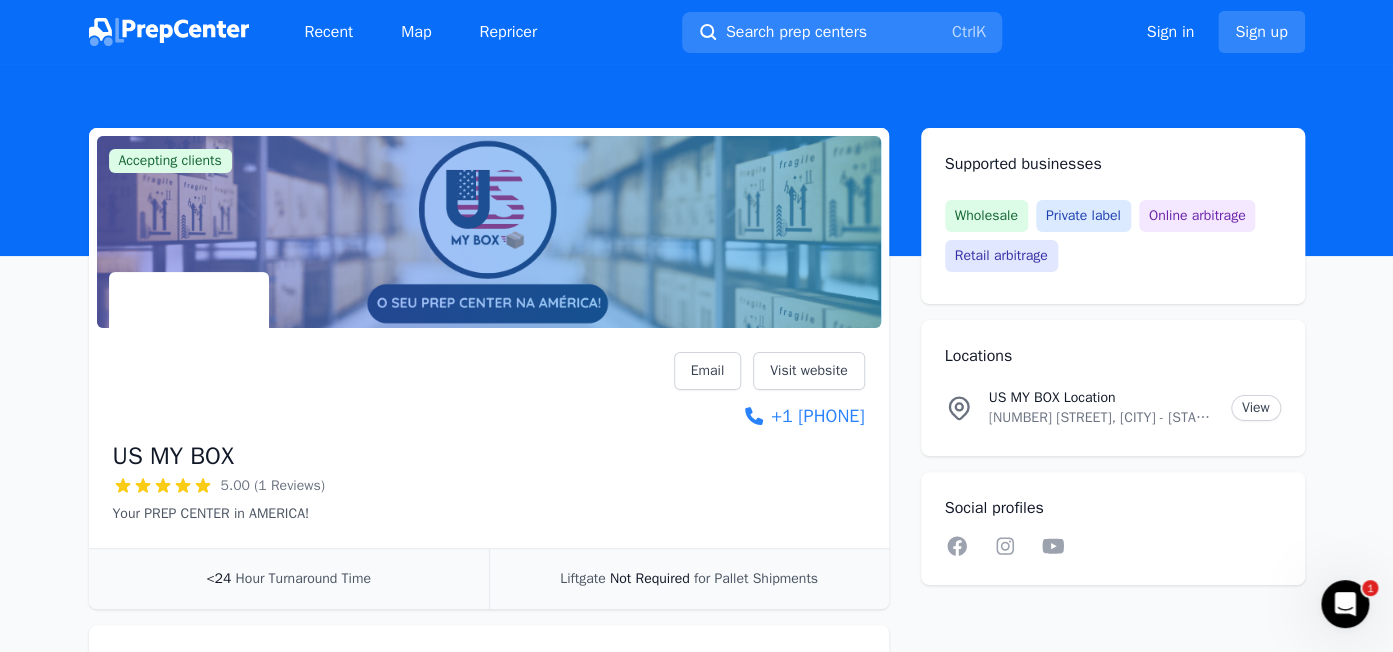 scroll, scrollTop: 0, scrollLeft: 0, axis: both 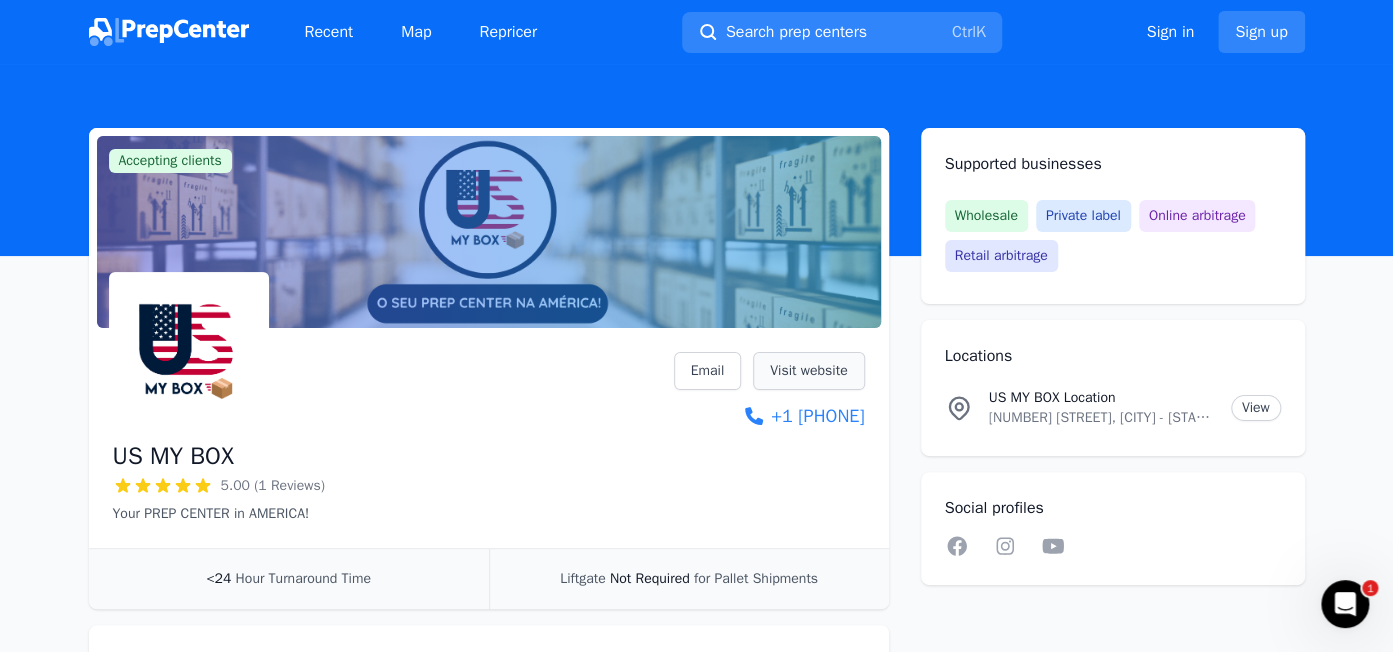click on "Visit website" at bounding box center (808, 371) 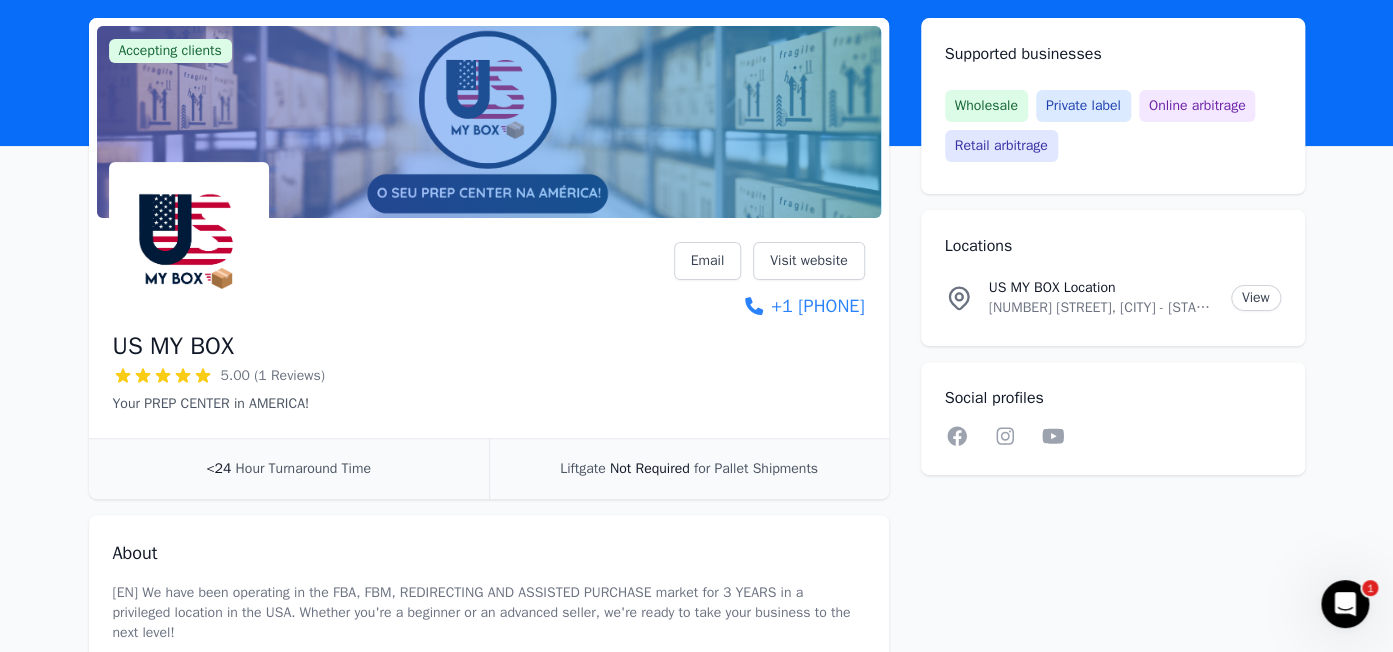 scroll, scrollTop: 0, scrollLeft: 0, axis: both 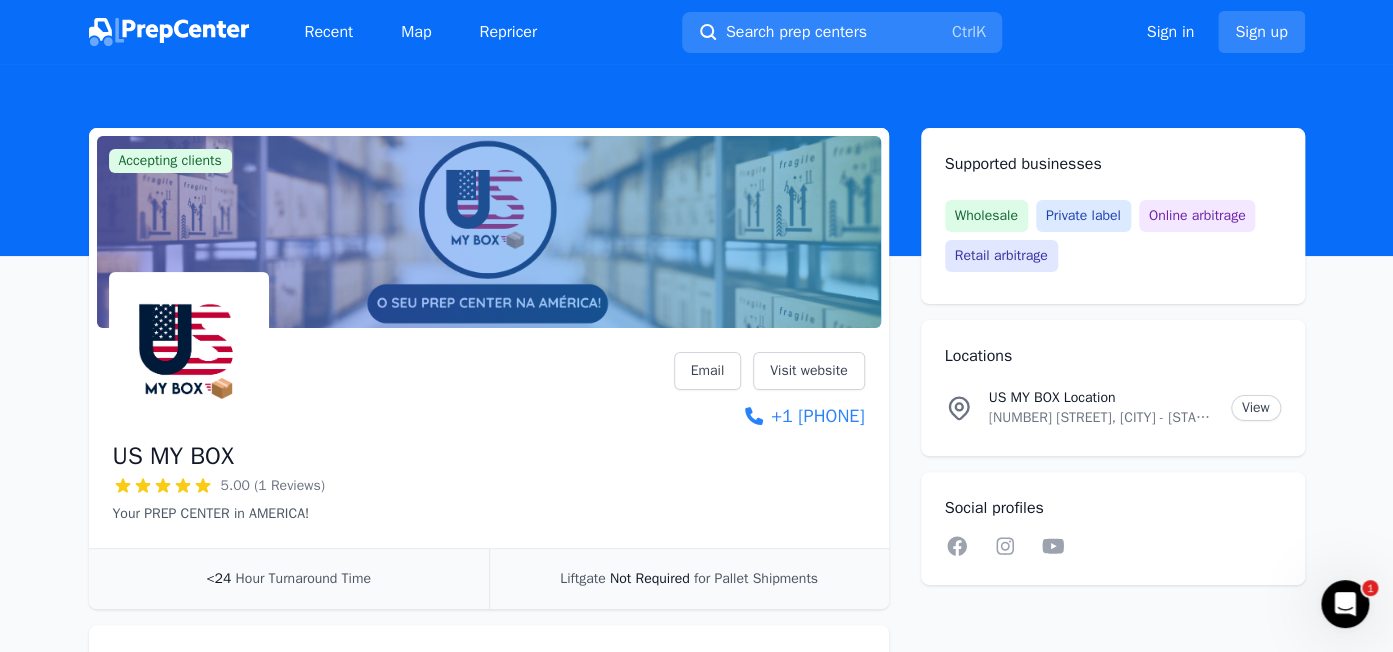 click on "Accepting clients Claim   business US MY BOX  5.00 (1 Reviews) Your PREP CENTER in AMERICA!  Email Visit website +1 (201) 772-6267 <24   Hour Turnaround Time Liftgate   Not Required   for Pallet Shipments About [EN] We have been operating in the FBA, FBM, REDIRECTING AND ASSISTED PURCHASE market for 3 YEARS in a privileged location in the USA. Whether you're a beginner or an advanced seller, we're ready to take your business to the next level!
[PT] Atuamos no mercado de FBA, FBM, REDIRECIONAMENTO E COMPRA ASSISTIDA HÁ 3 ANOS em localização privilegiada nos EUA. Seja você um iniciante ou um vendedor avançado, estamos prontos para levar seu negócio ao próximo nível! Reviews Write a review NO nayara o. November 15, 2022 5  out of 5 stars Supported businesses Wholesale Private label Online arbitrage Retail arbitrage Locations US MY BOX  Location 1448 McCarter Hwy, Newark - NJ, 07104., Newark, New Jersey, NJ 07104, US View Social profiles Linkedin Facebook Instagram Twitter YouTube" at bounding box center (696, 597) 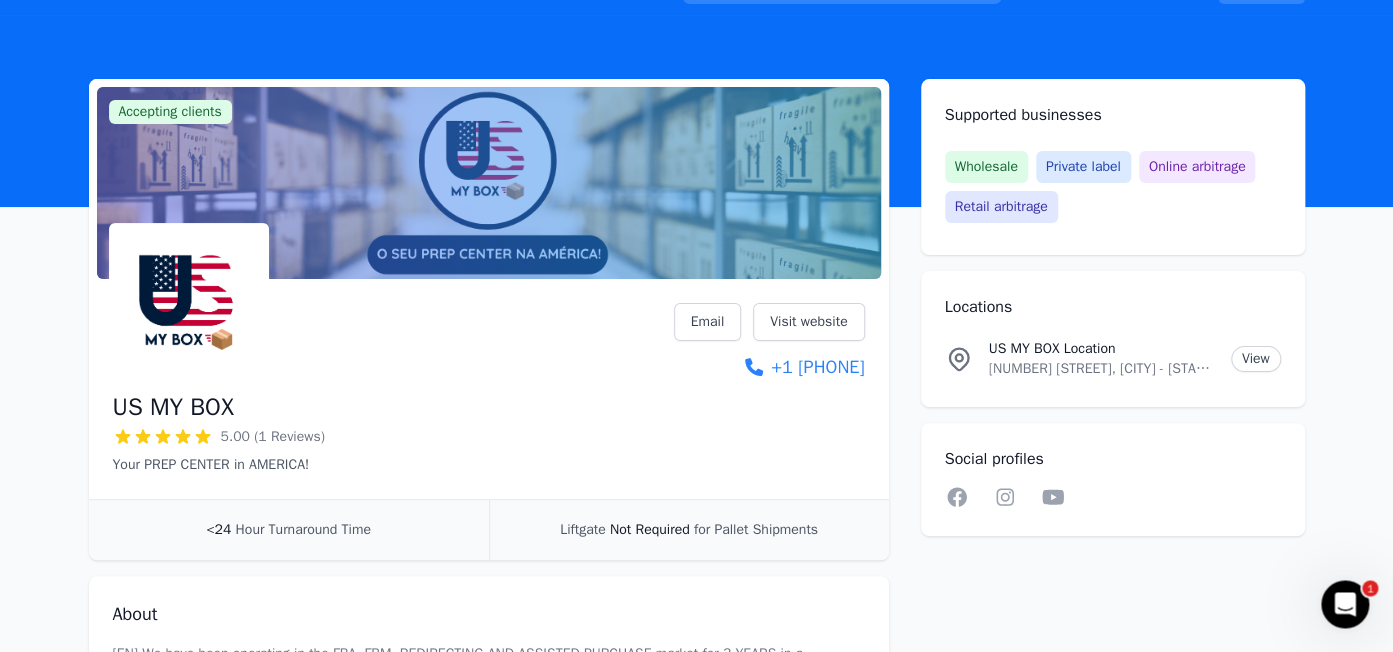 scroll, scrollTop: 59, scrollLeft: 0, axis: vertical 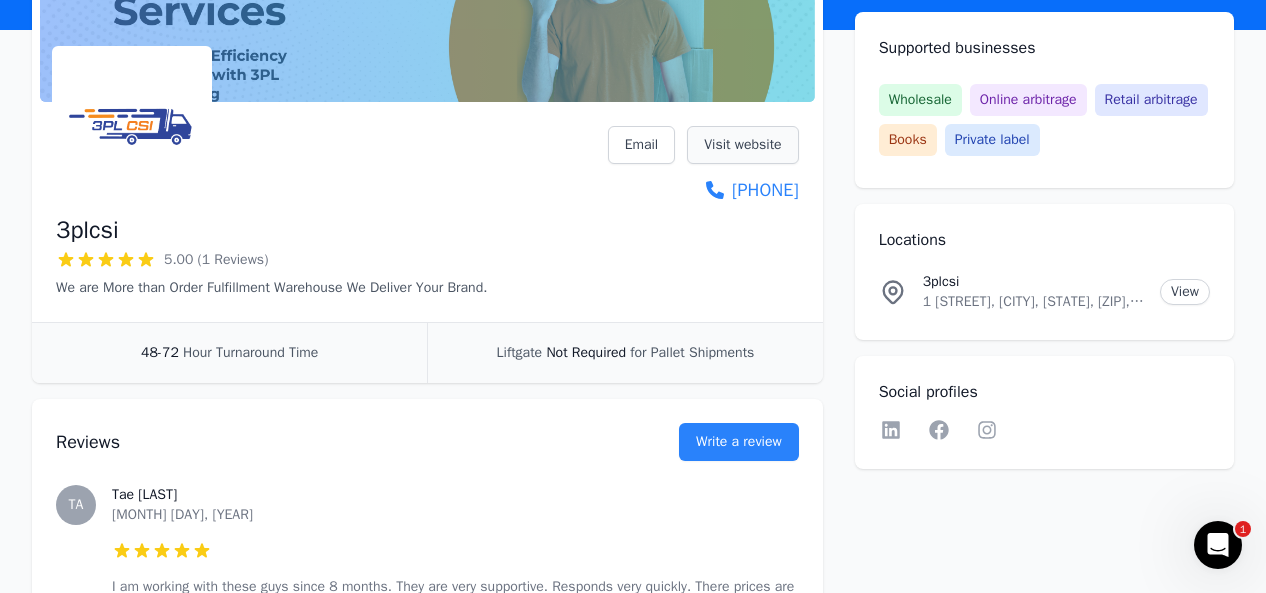 click on "Visit website" at bounding box center [742, 145] 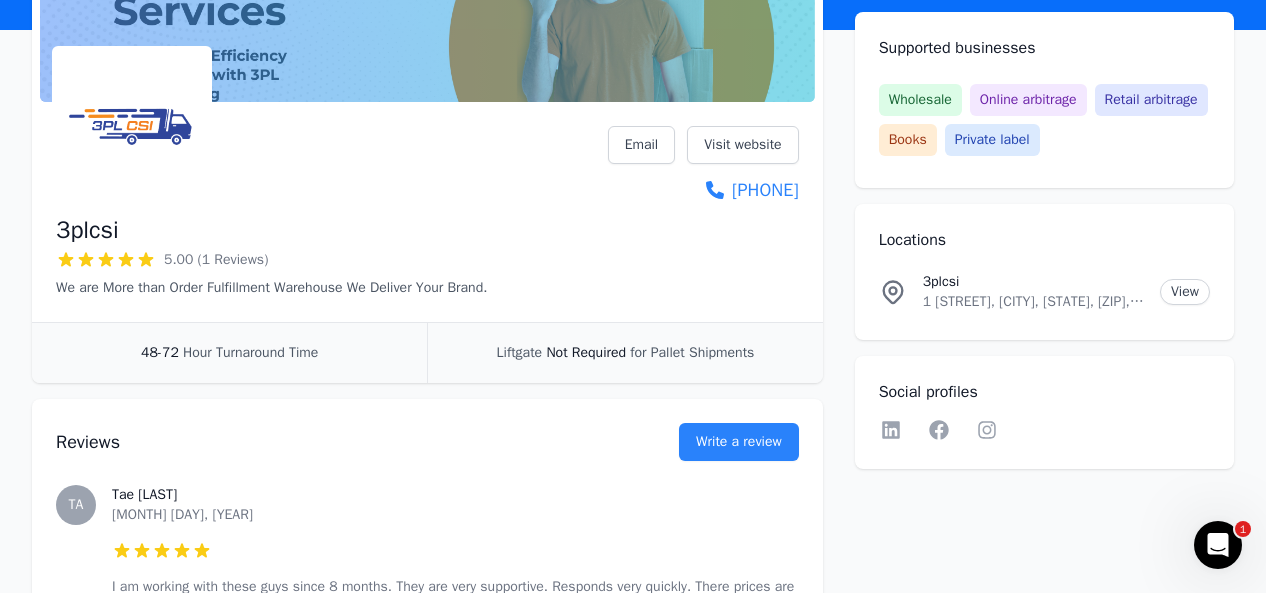 click on "1 County road, Secaucus, NJ, 07094, US" at bounding box center (1033, 302) 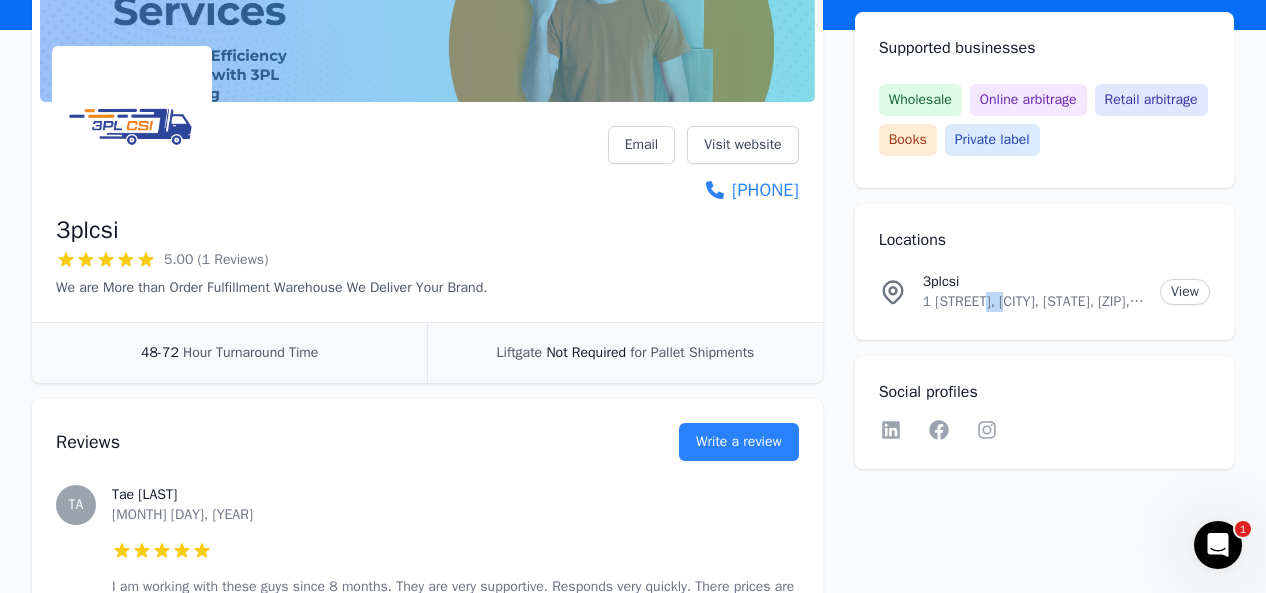 click on "1 County road, Secaucus, NJ, 07094, US" at bounding box center [1033, 302] 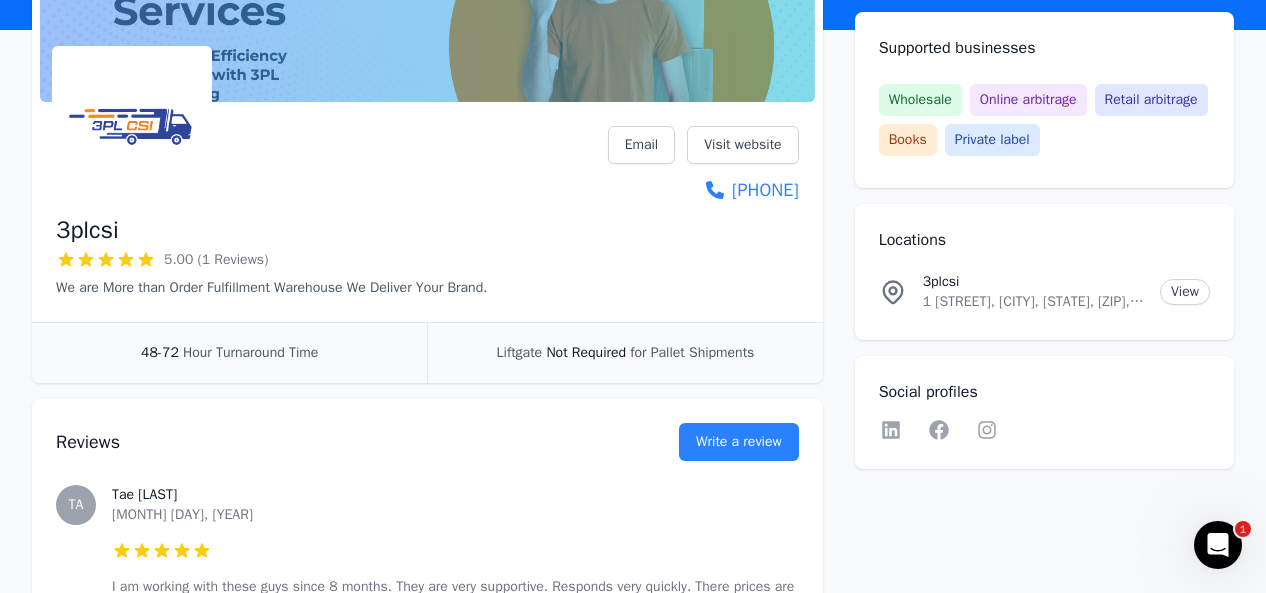 click on "1 County road, Secaucus, NJ, 07094, US" at bounding box center [1033, 302] 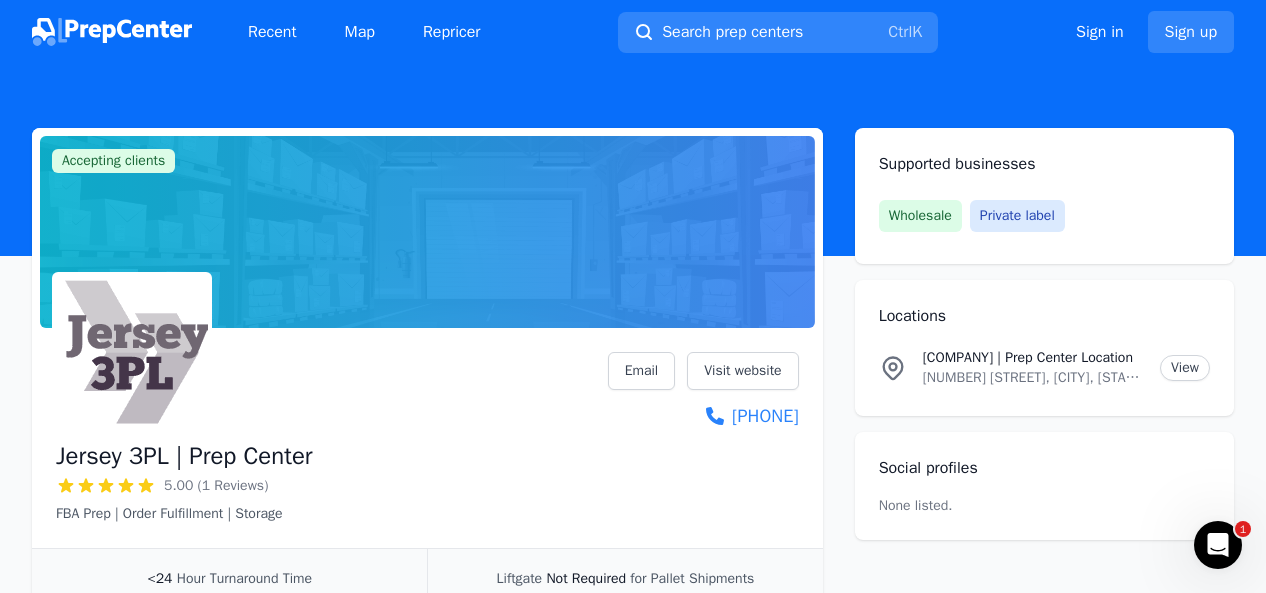 scroll, scrollTop: 0, scrollLeft: 0, axis: both 